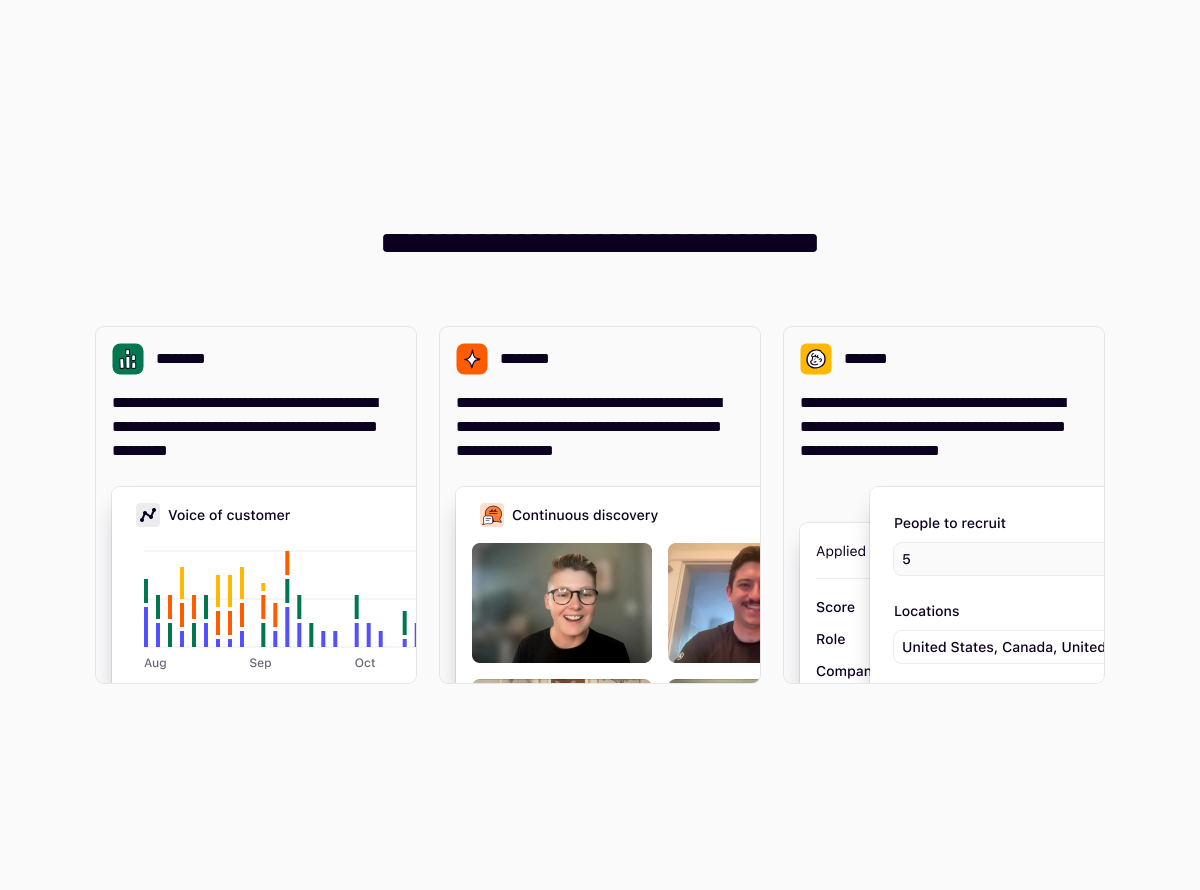 scroll, scrollTop: 0, scrollLeft: 0, axis: both 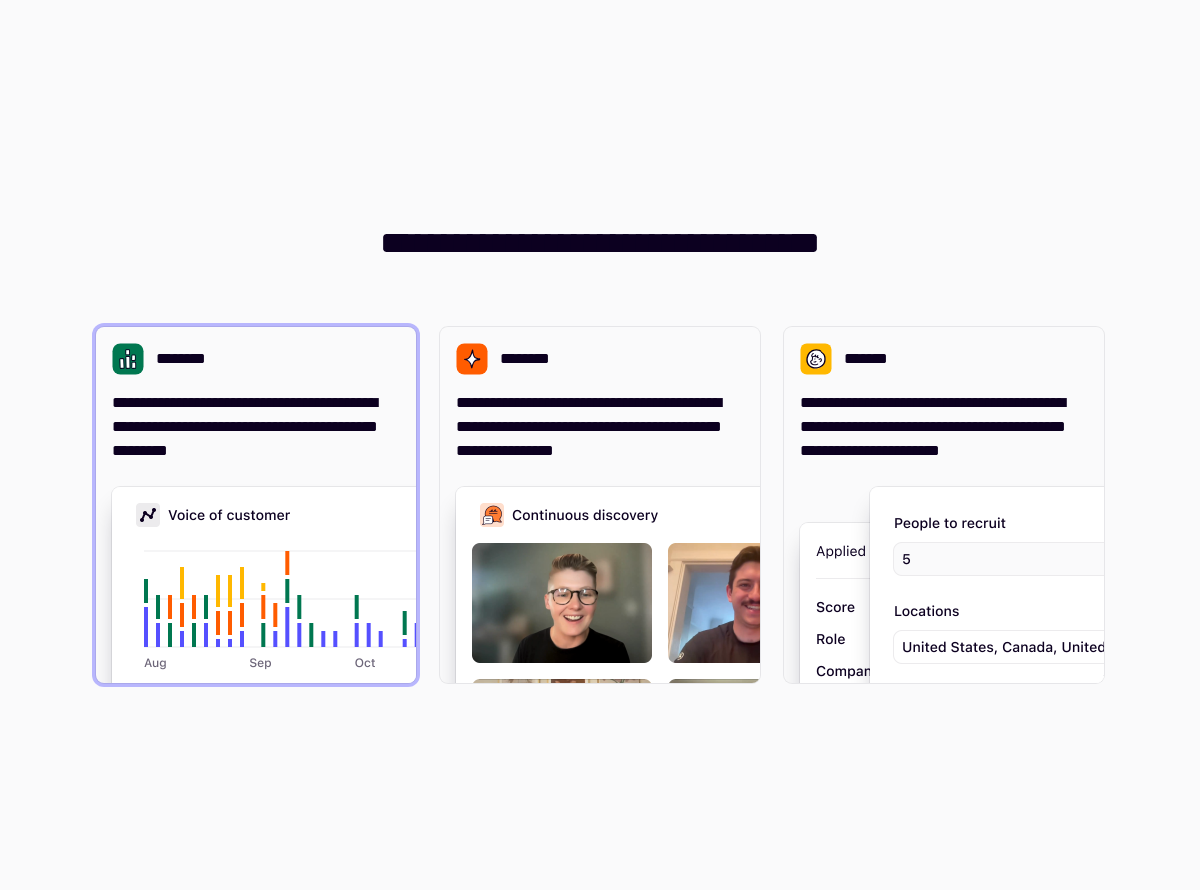 click on "**********" at bounding box center [256, 427] 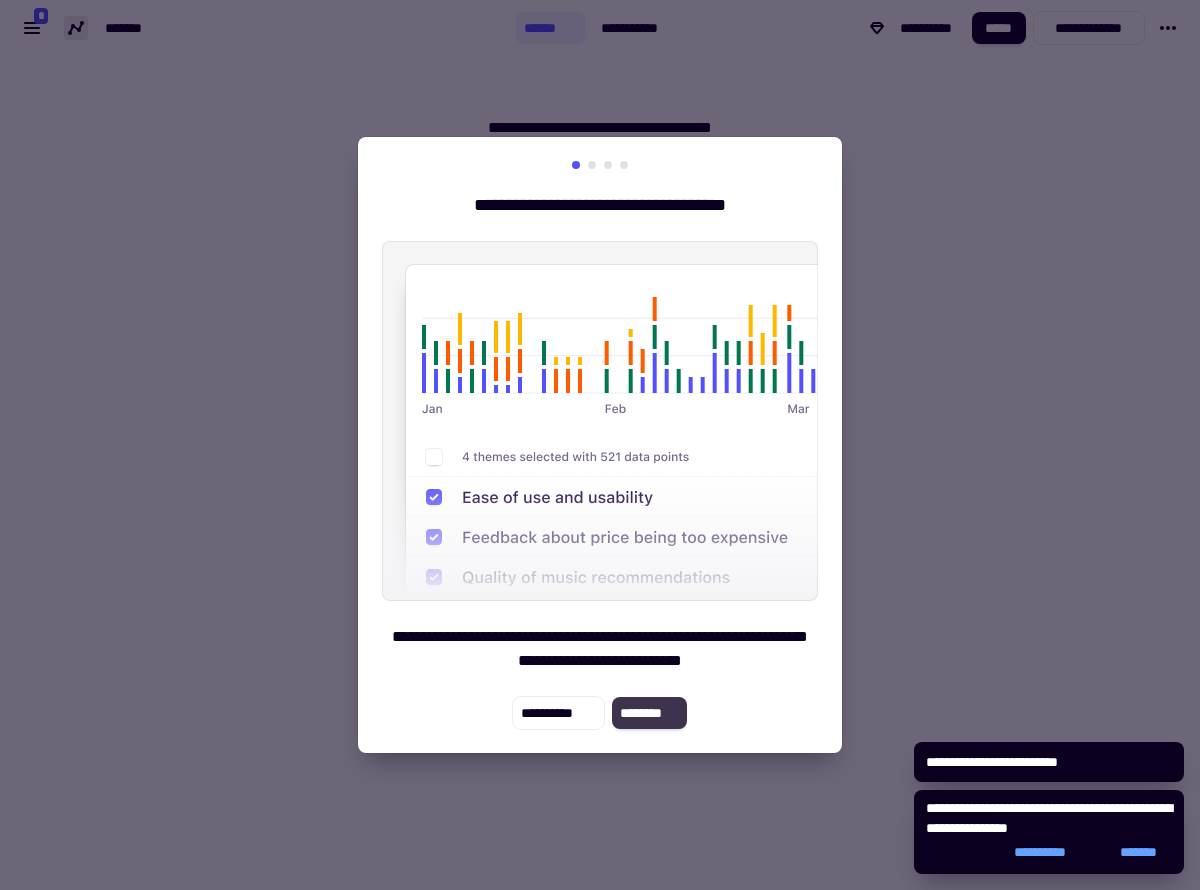 click on "********" 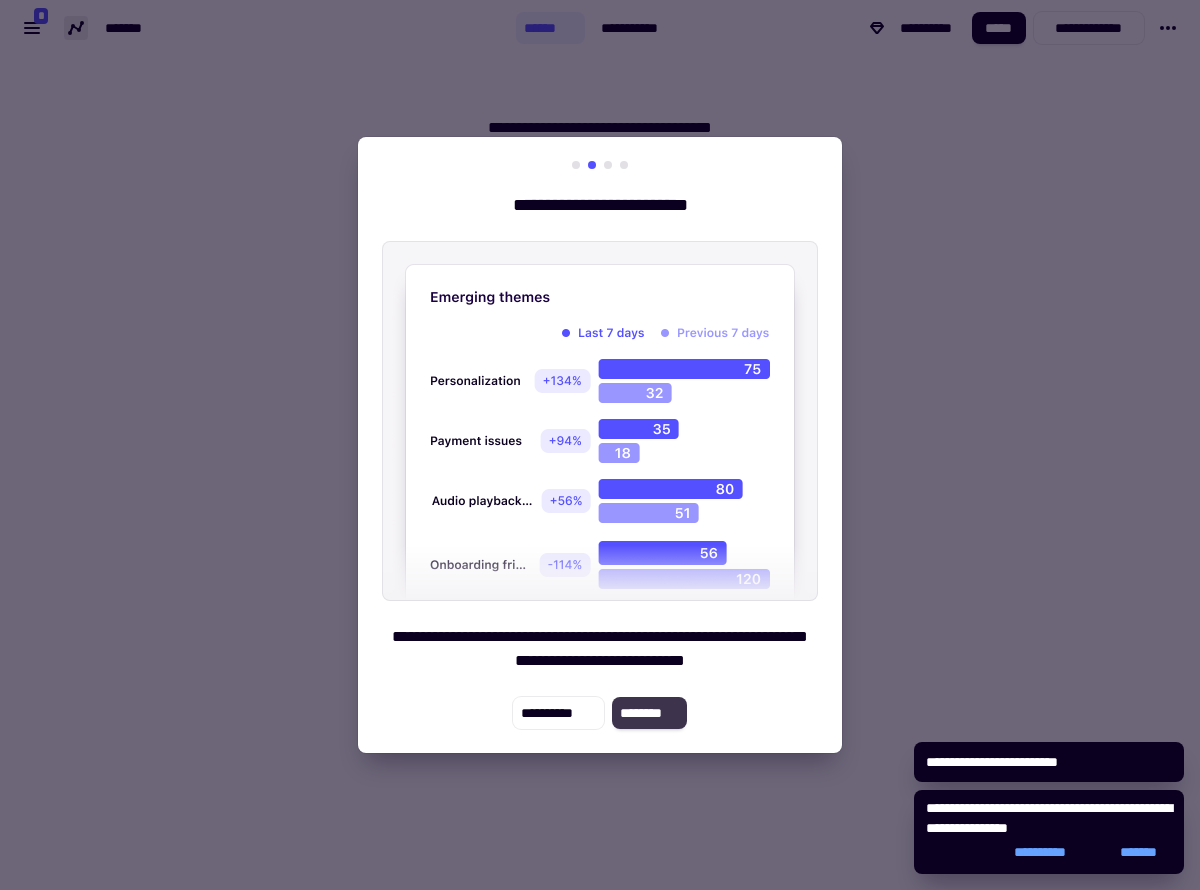 click on "********" 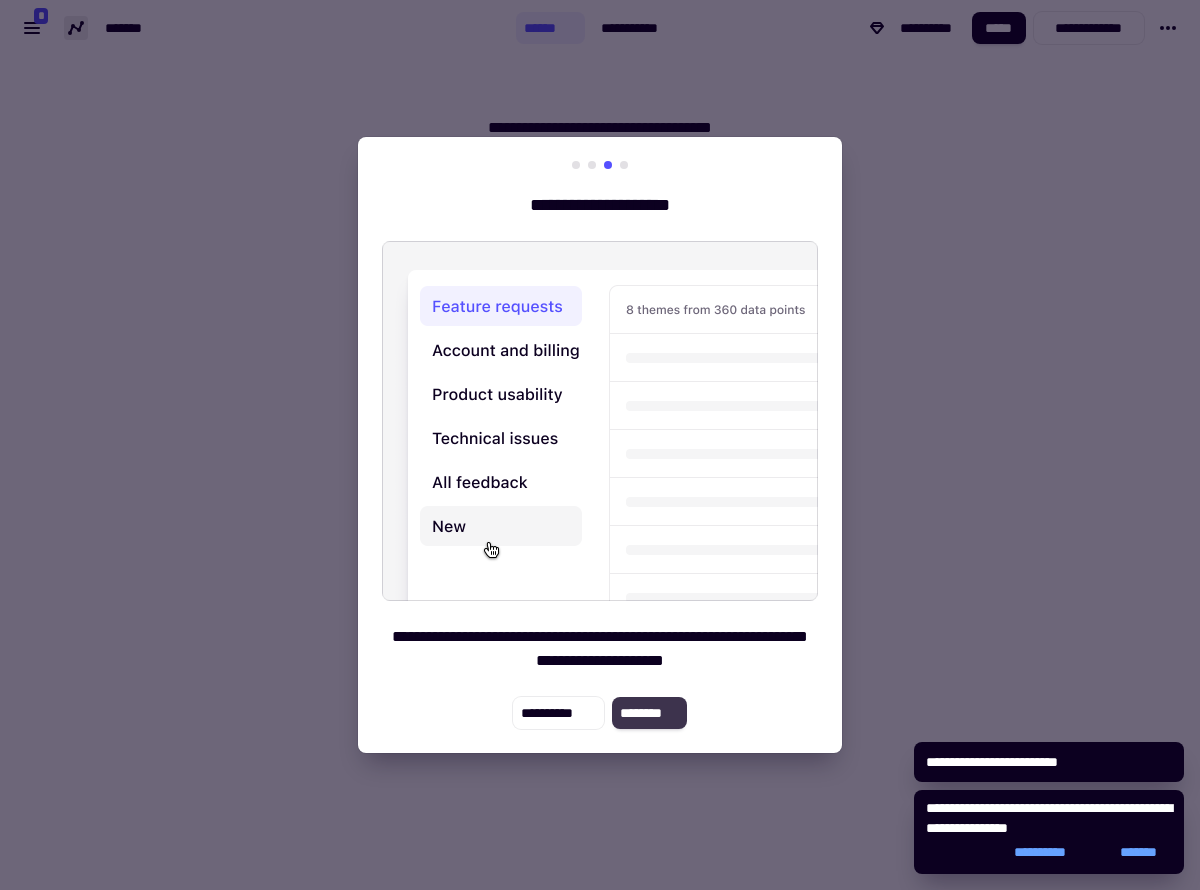 click on "********" 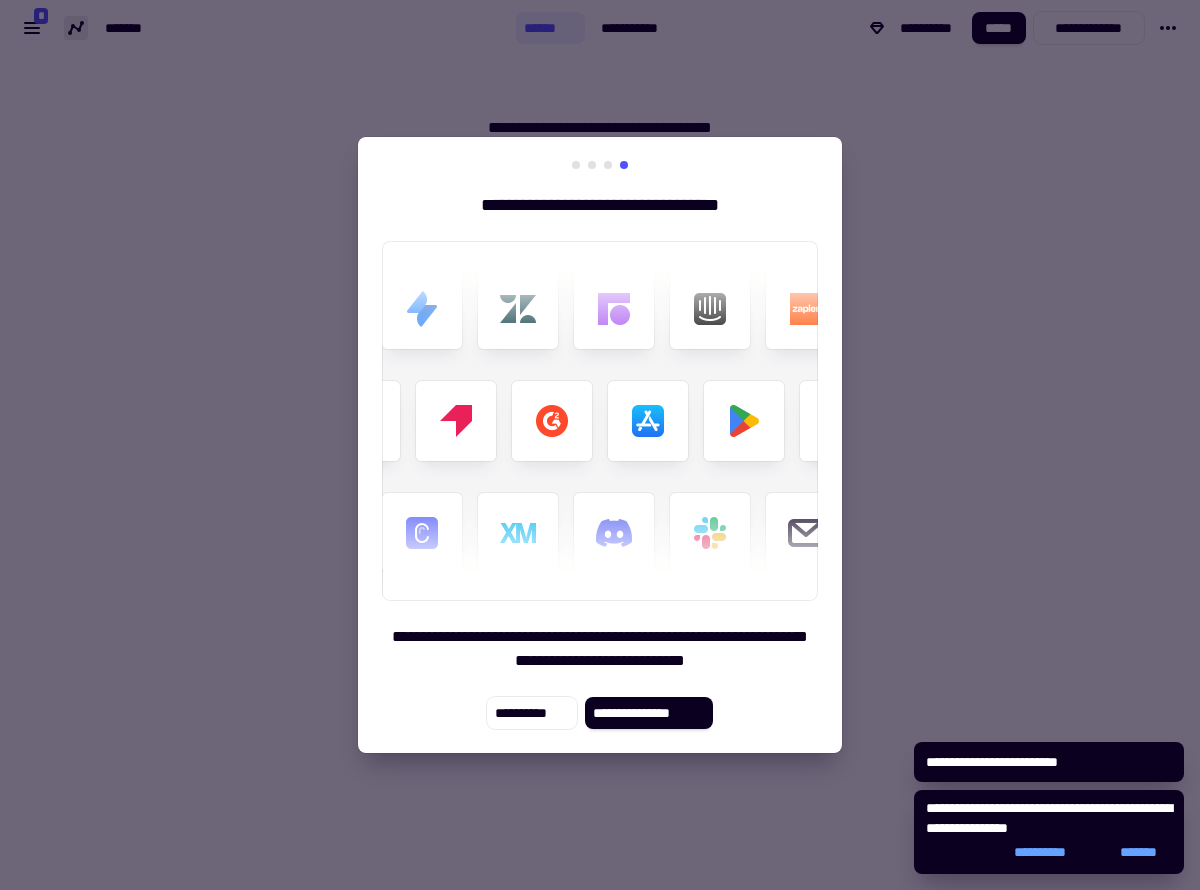 click on "**********" 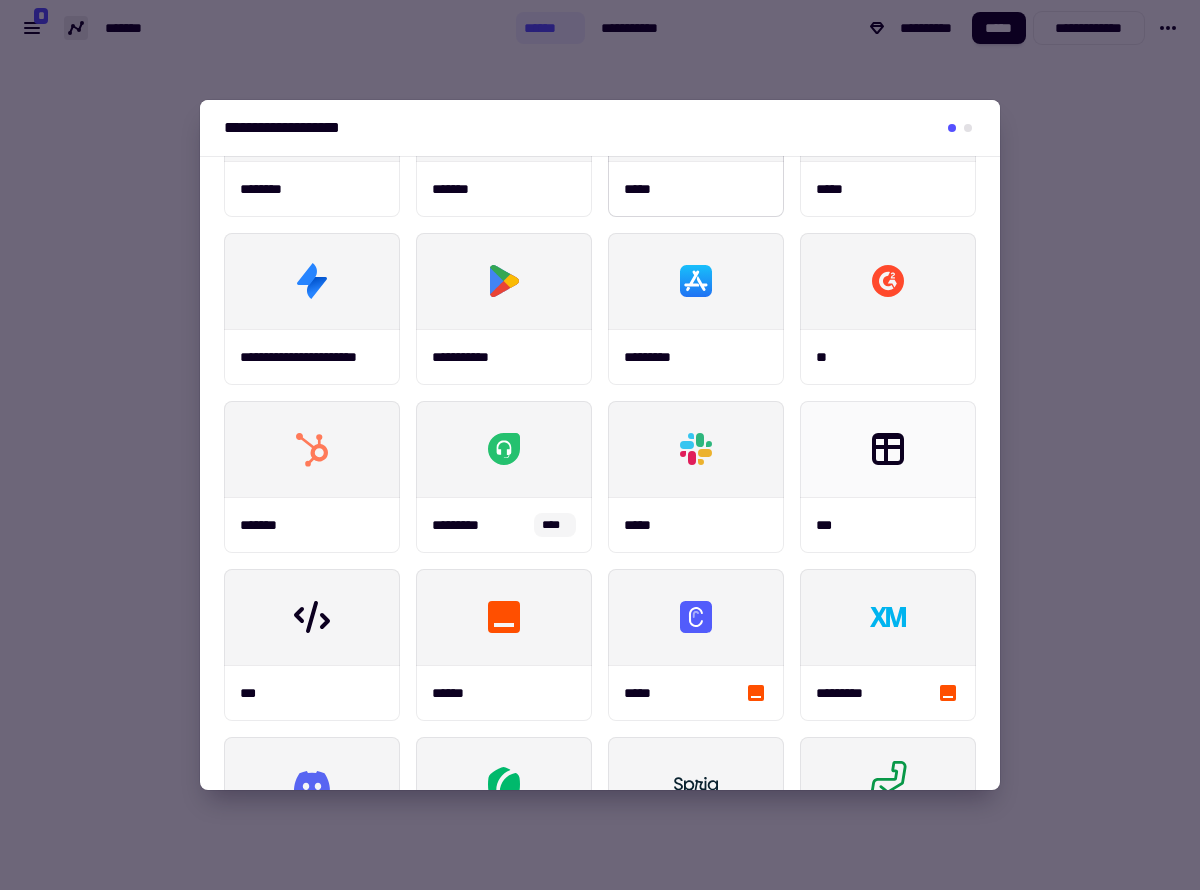 scroll, scrollTop: 219, scrollLeft: 0, axis: vertical 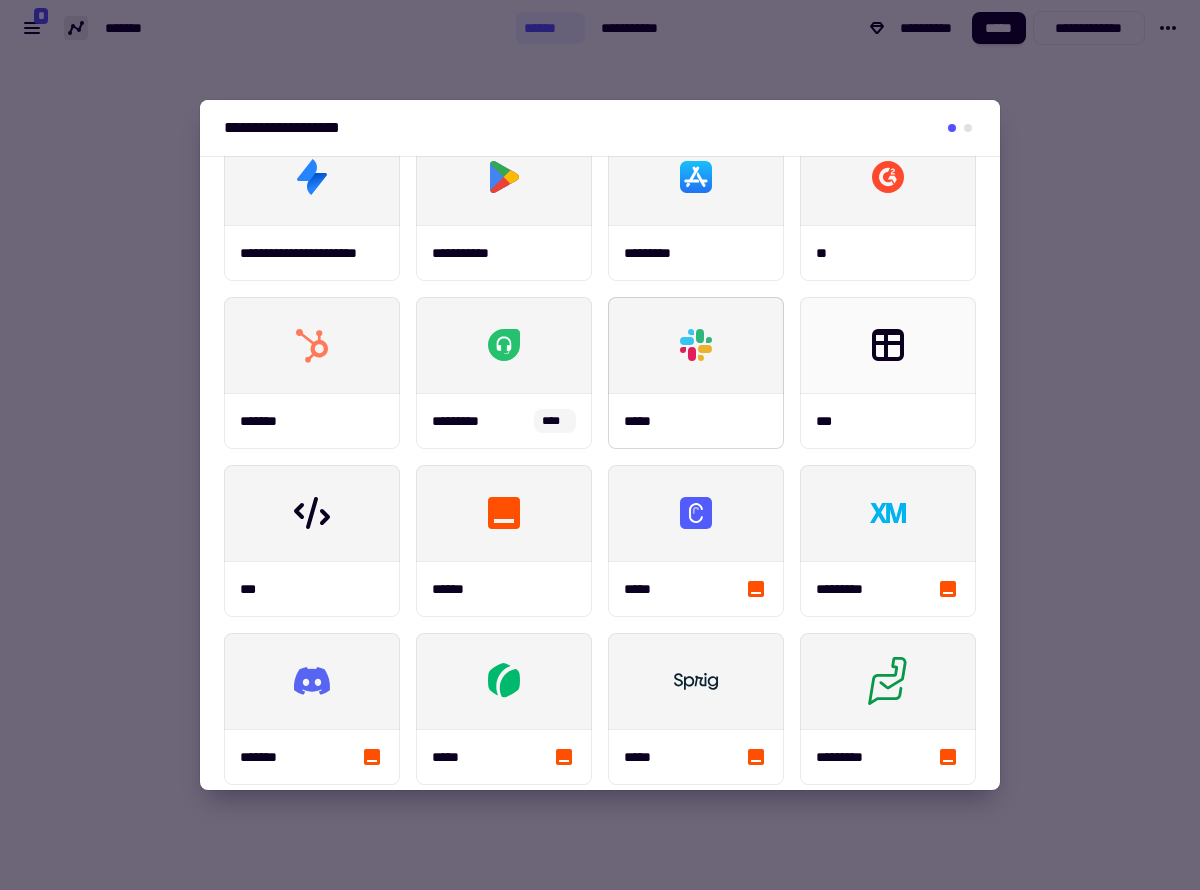 click 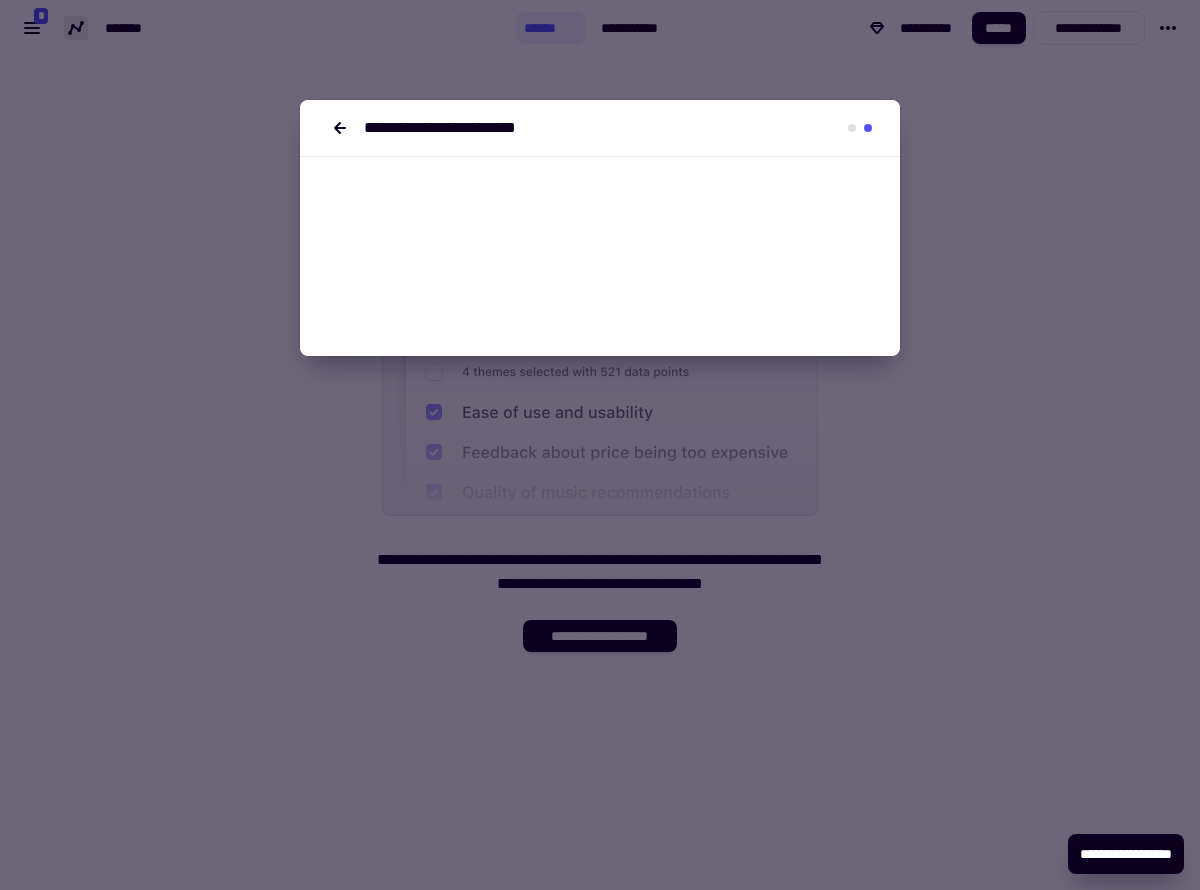 scroll, scrollTop: 0, scrollLeft: 0, axis: both 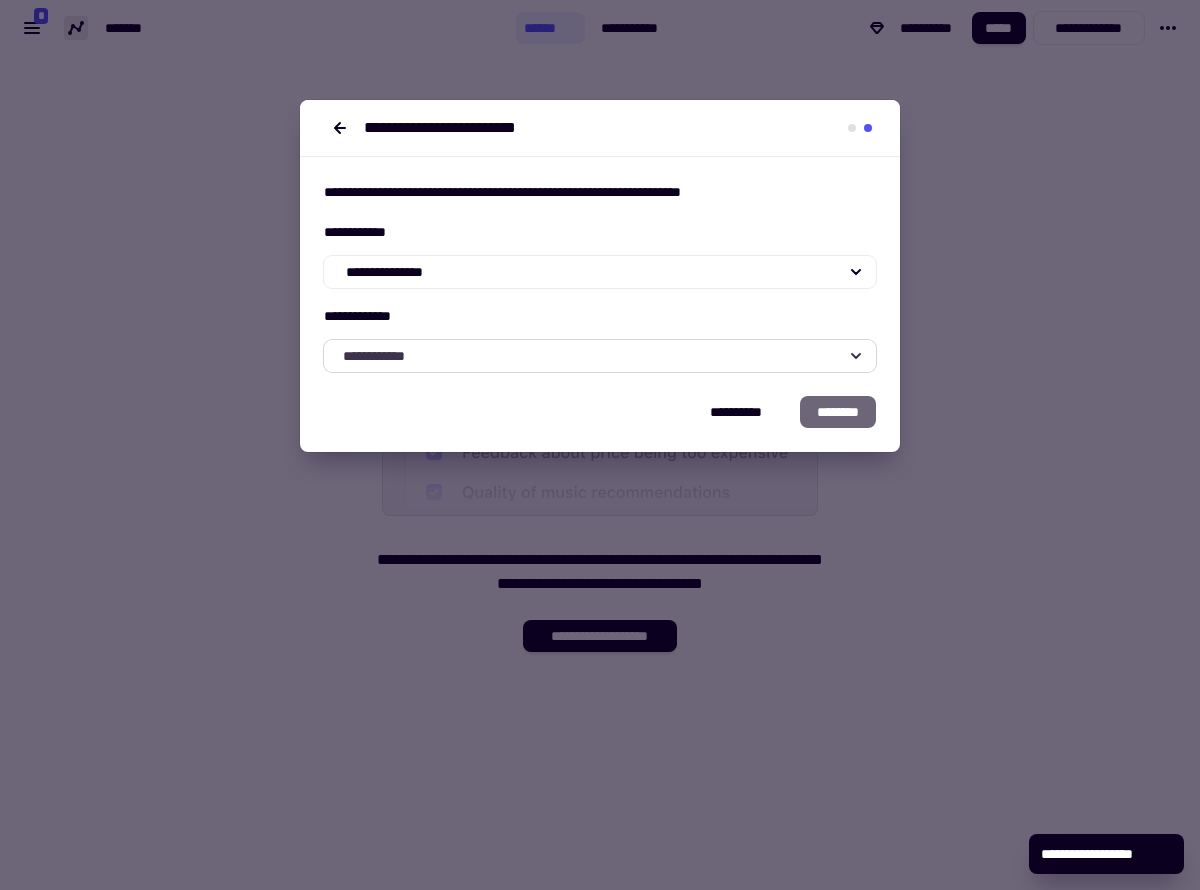click on "**********" 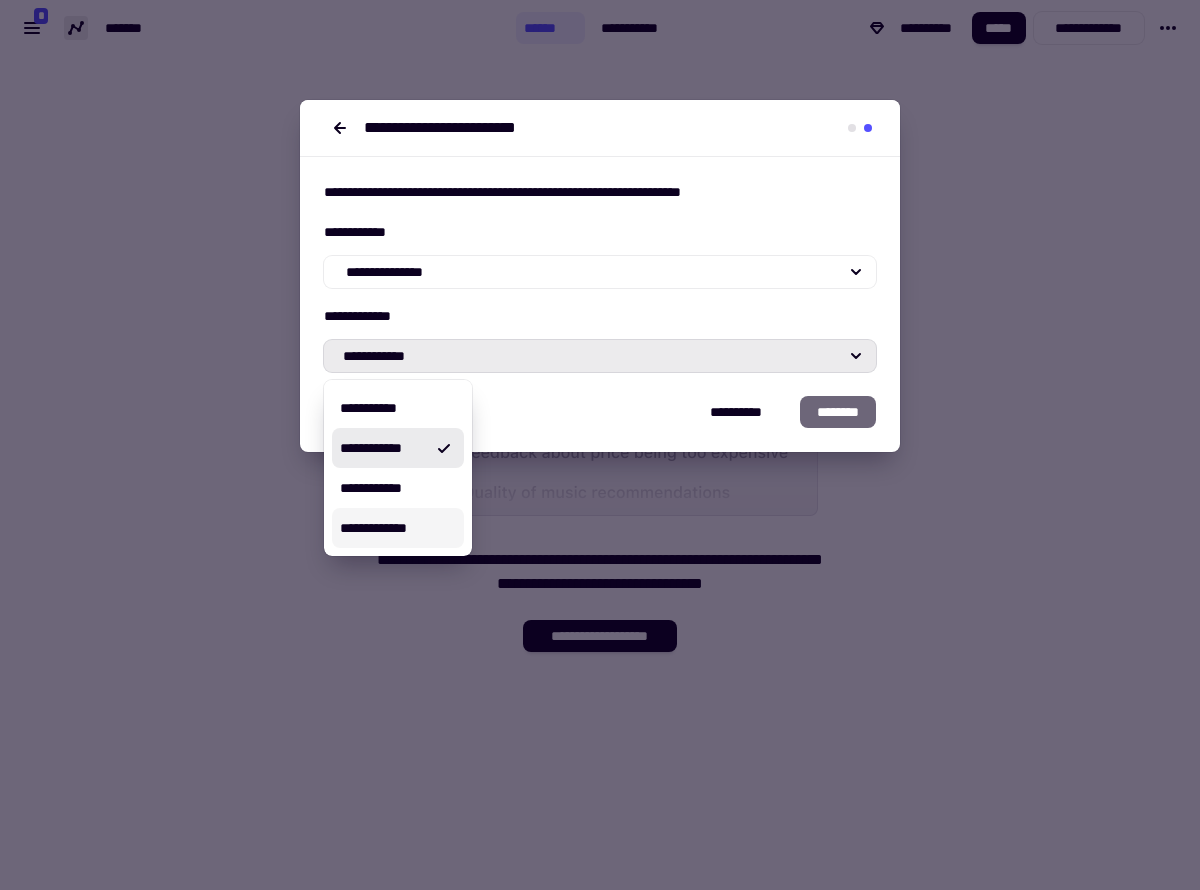 click on "**********" at bounding box center (398, 528) 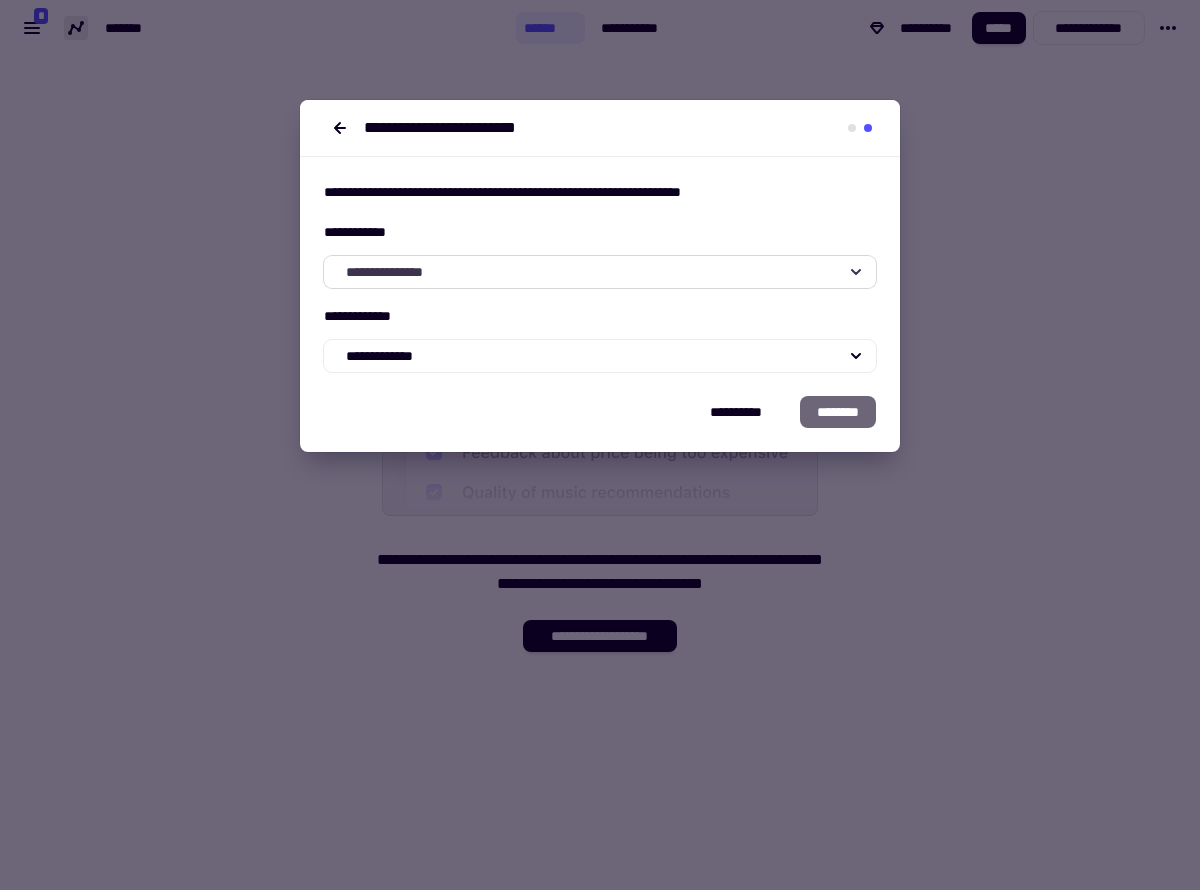 click on "**********" 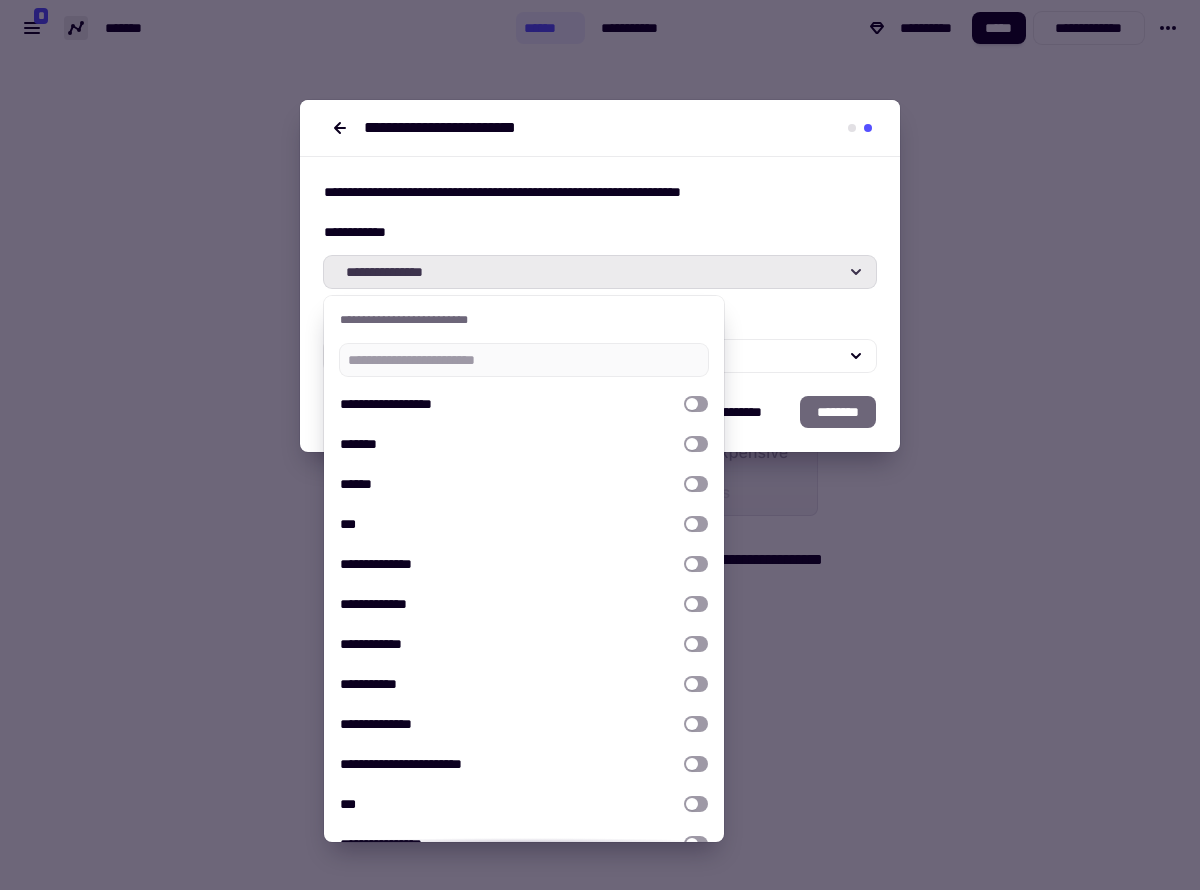 click on "**********" 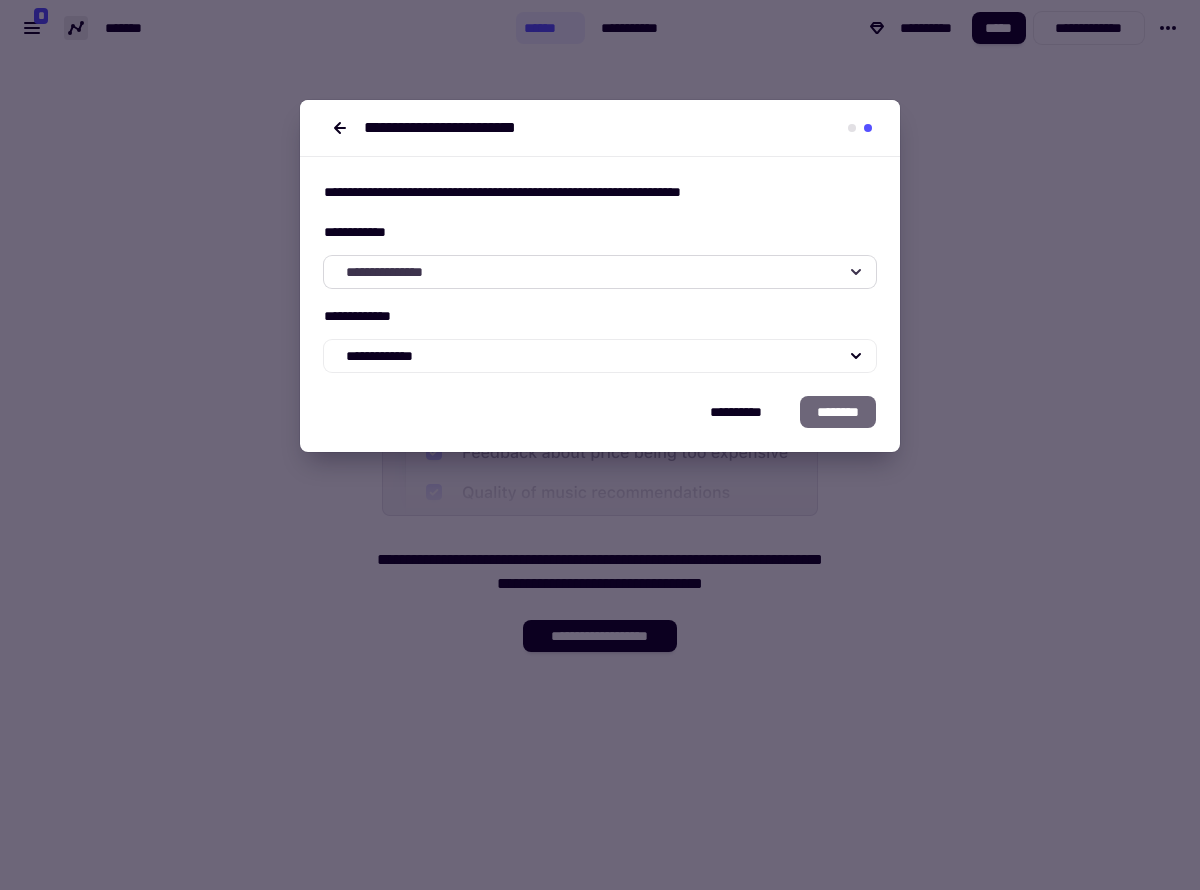 click on "**********" 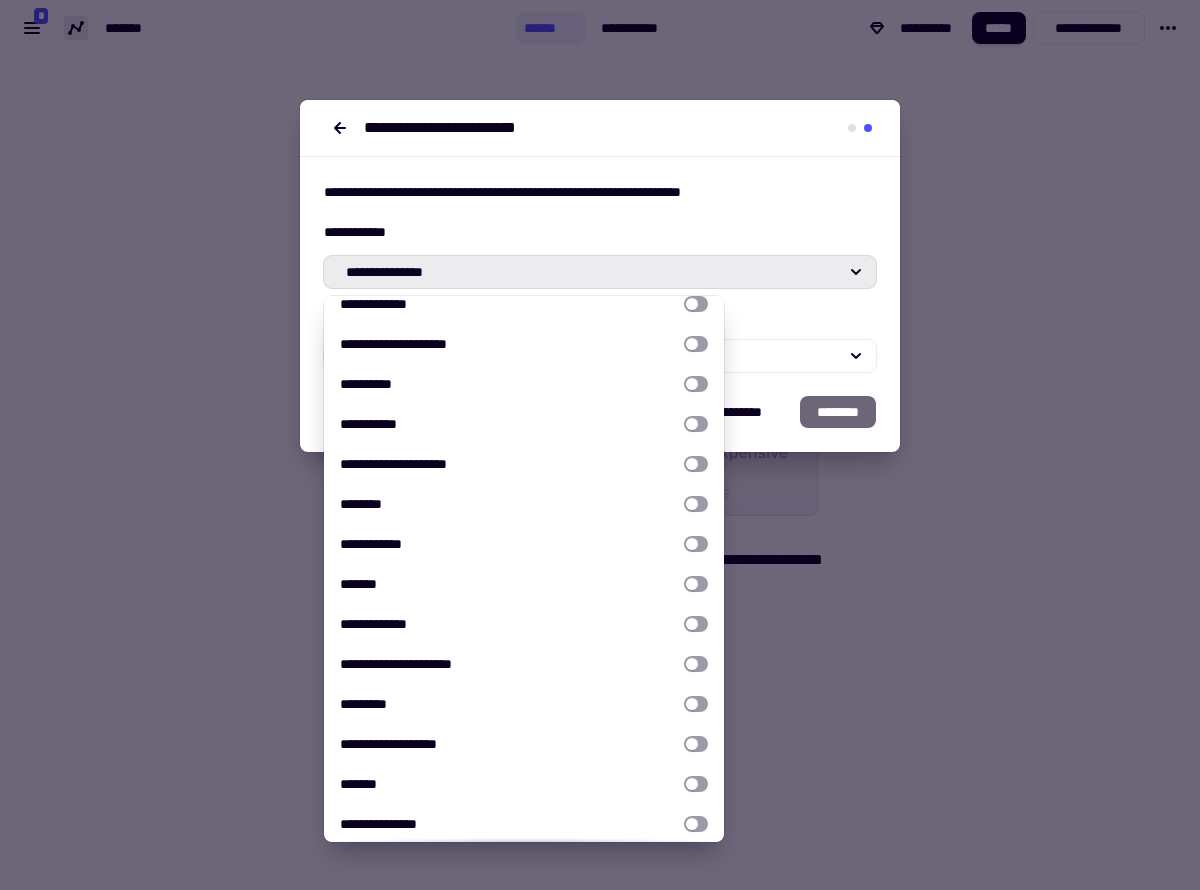 scroll, scrollTop: 0, scrollLeft: 0, axis: both 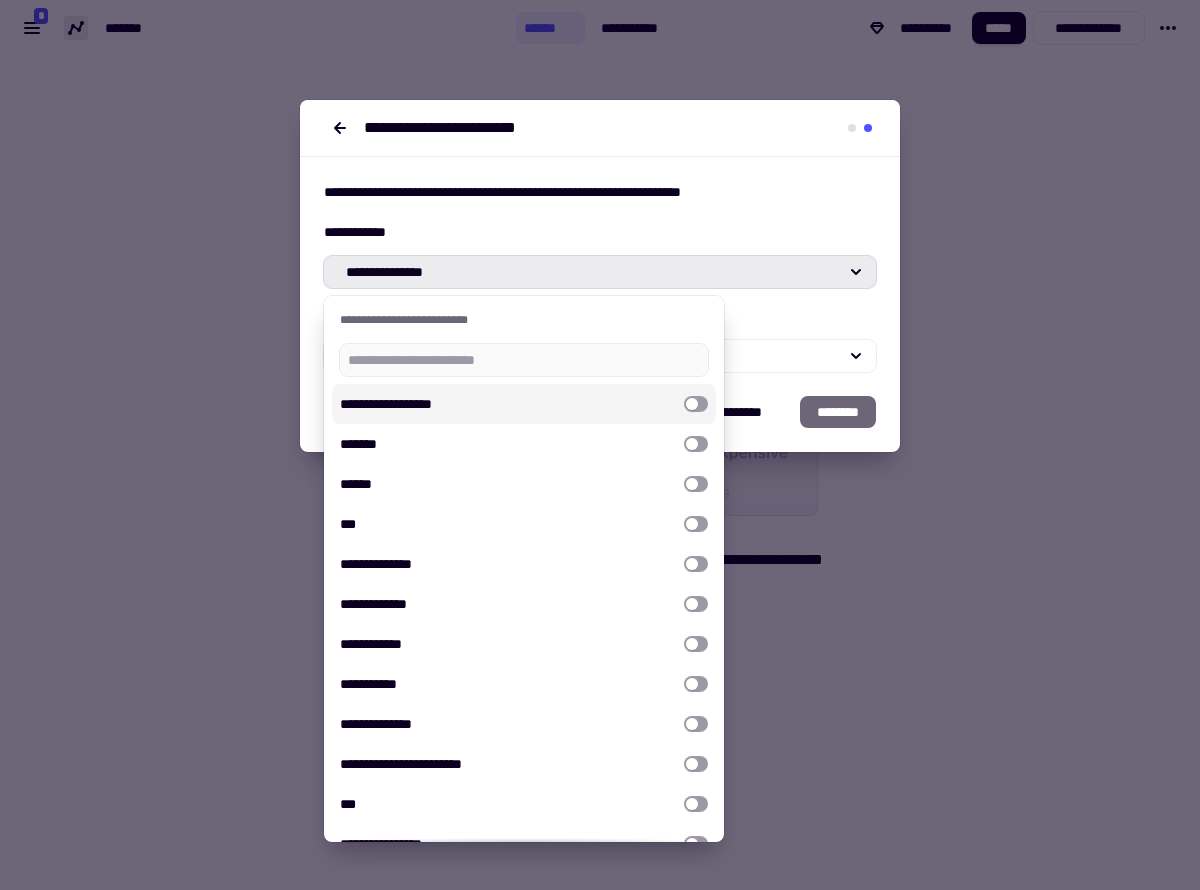 drag, startPoint x: 700, startPoint y: 407, endPoint x: 702, endPoint y: 438, distance: 31.06445 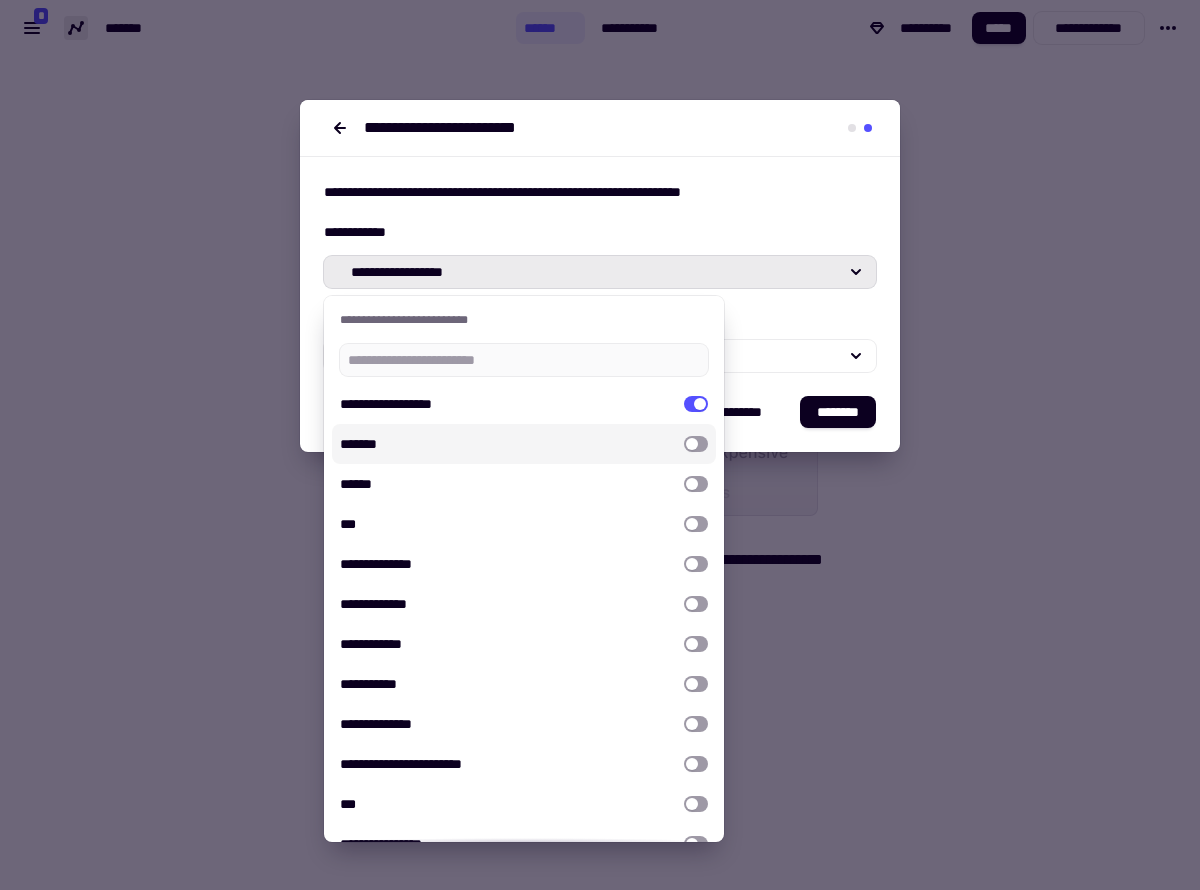 click at bounding box center (696, 444) 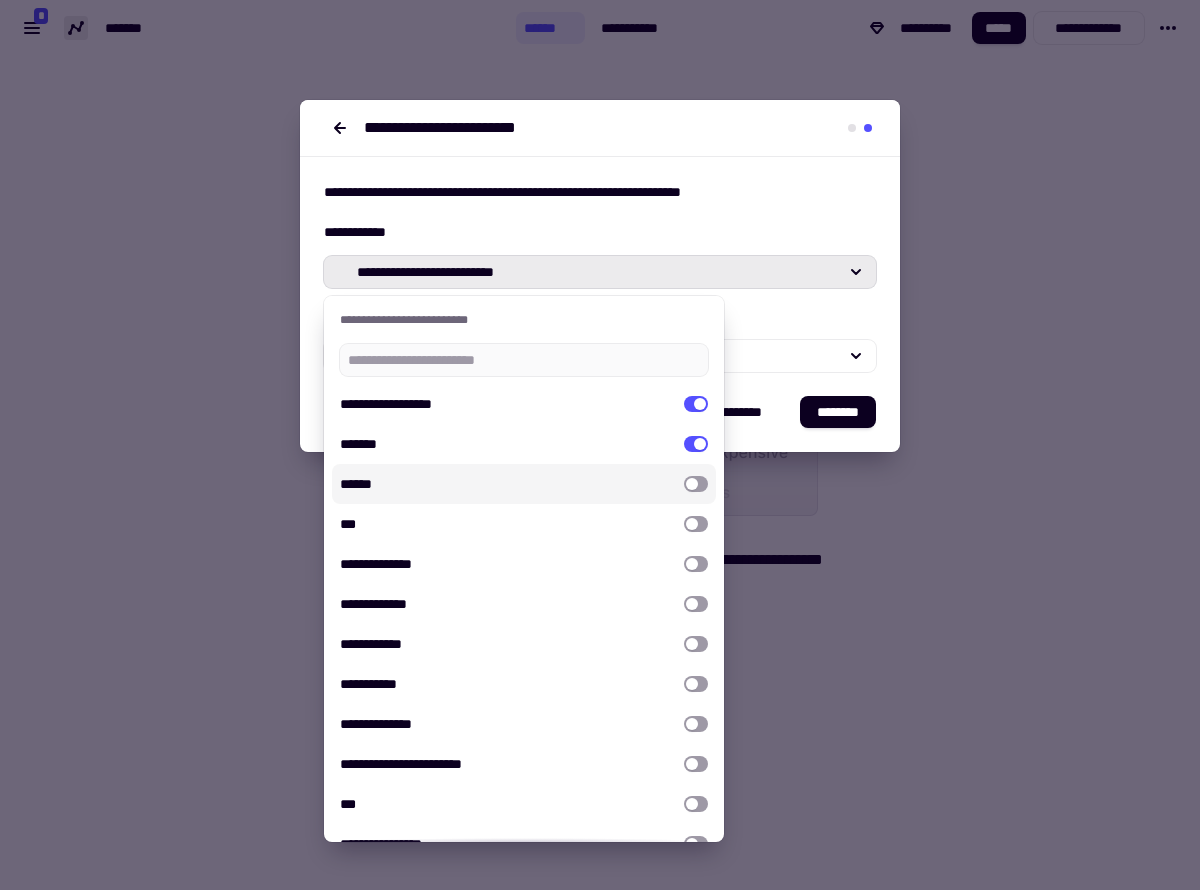 click at bounding box center (696, 484) 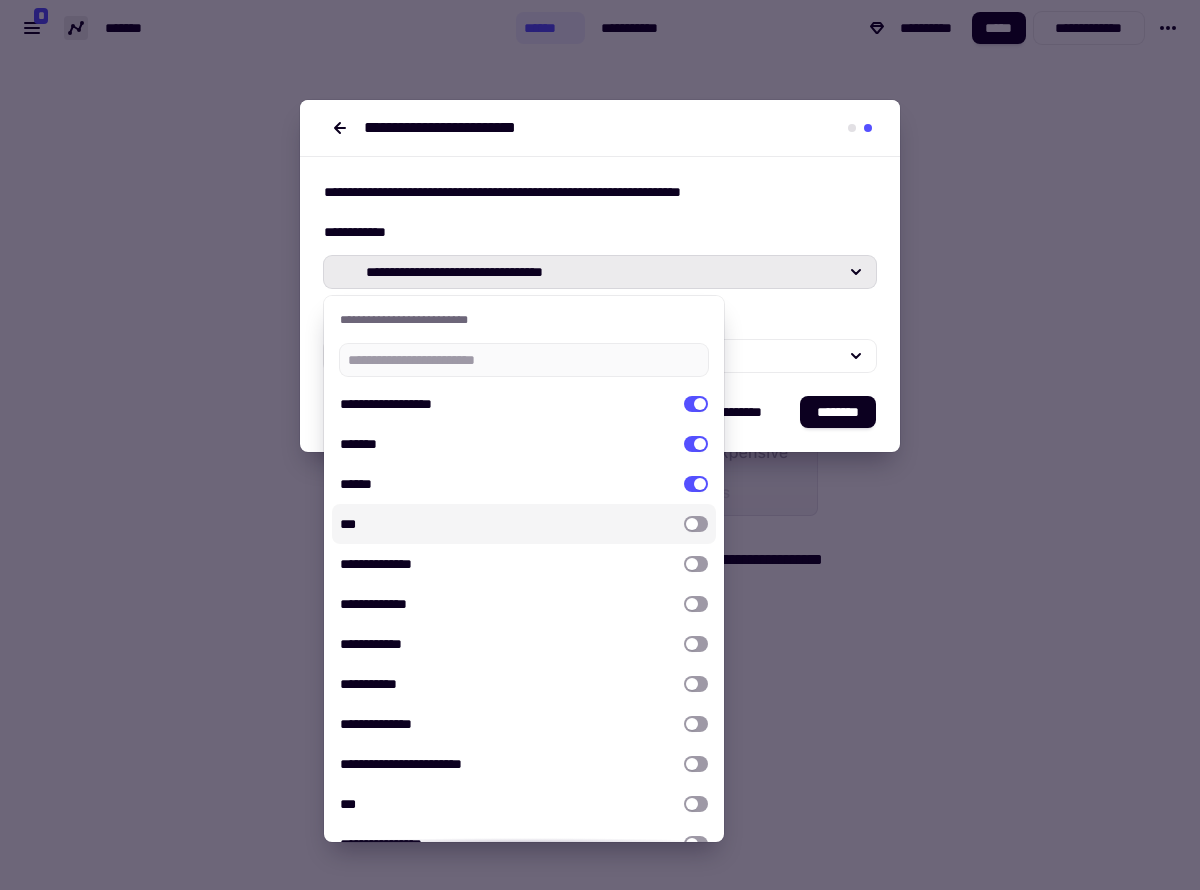click on "***" at bounding box center [524, 524] 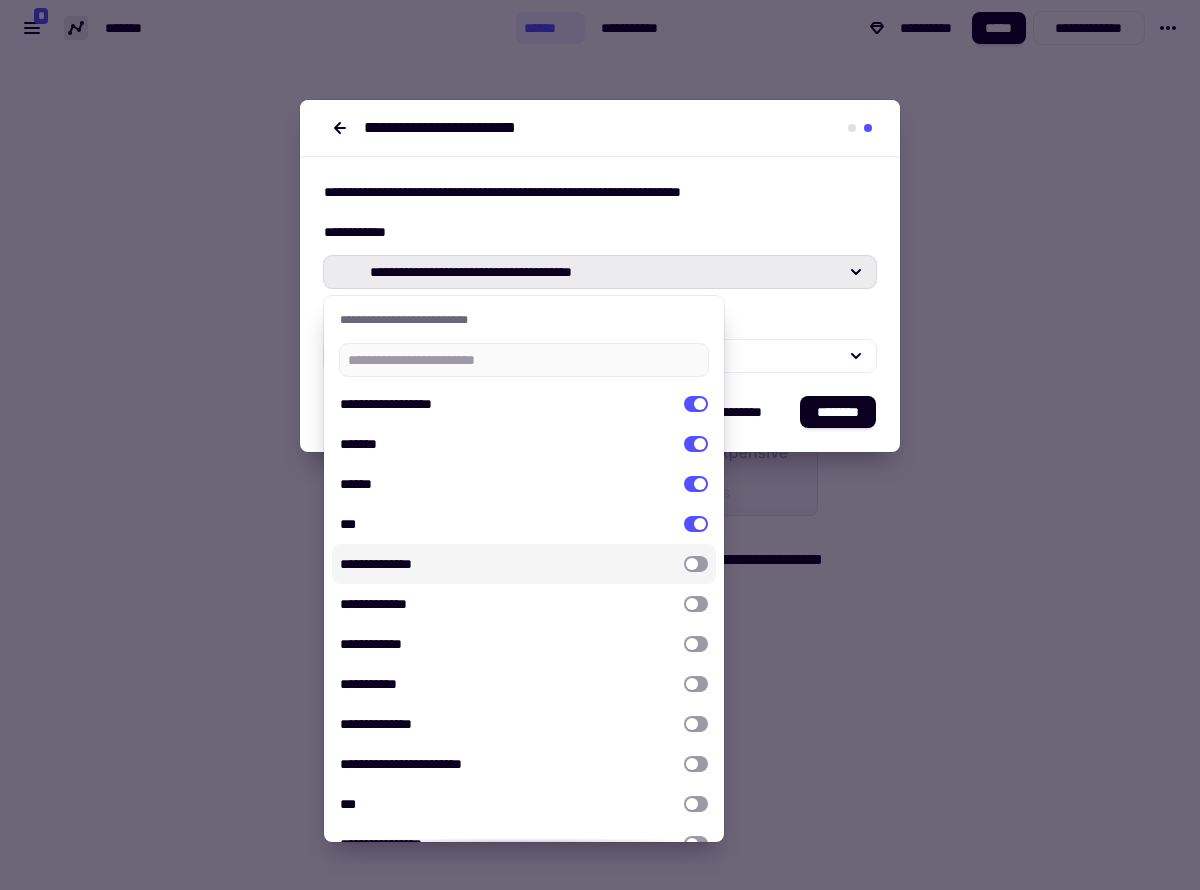 click at bounding box center (696, 564) 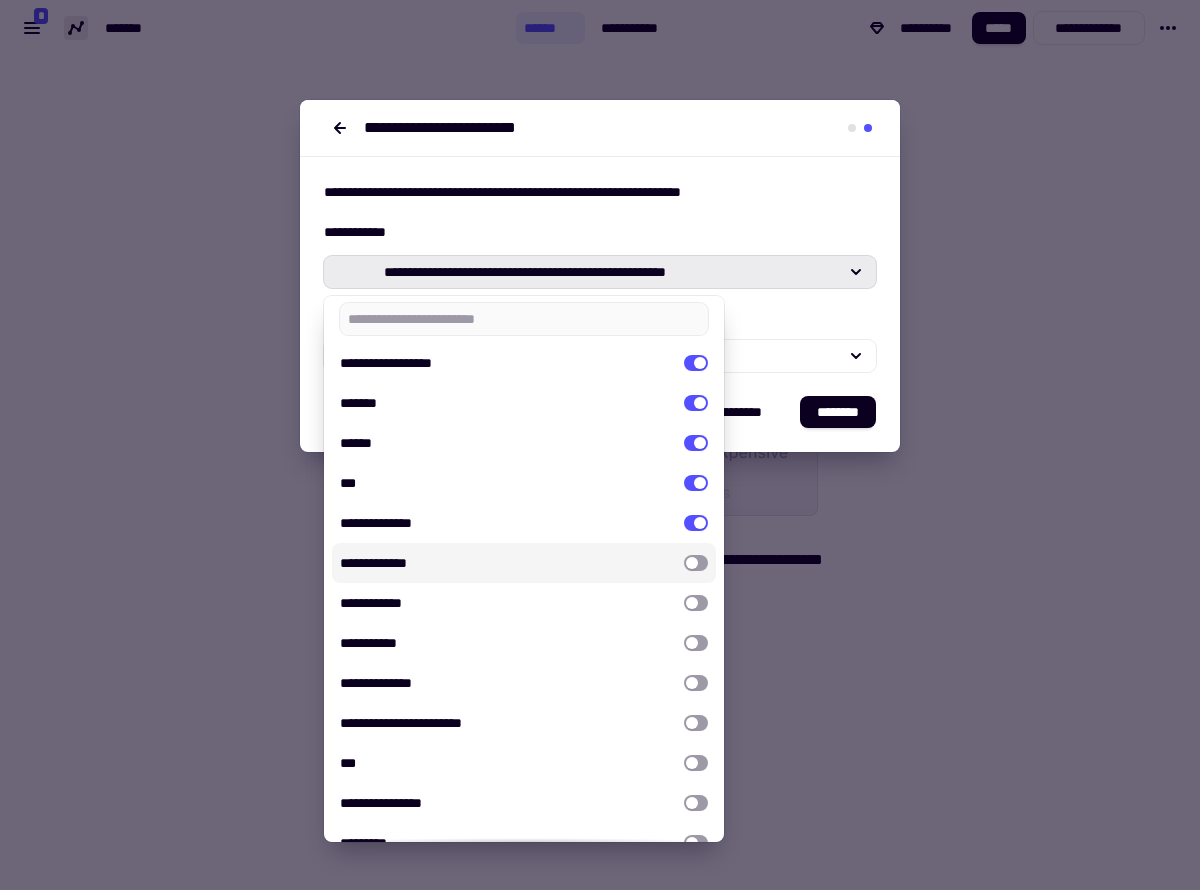 scroll, scrollTop: 57, scrollLeft: 0, axis: vertical 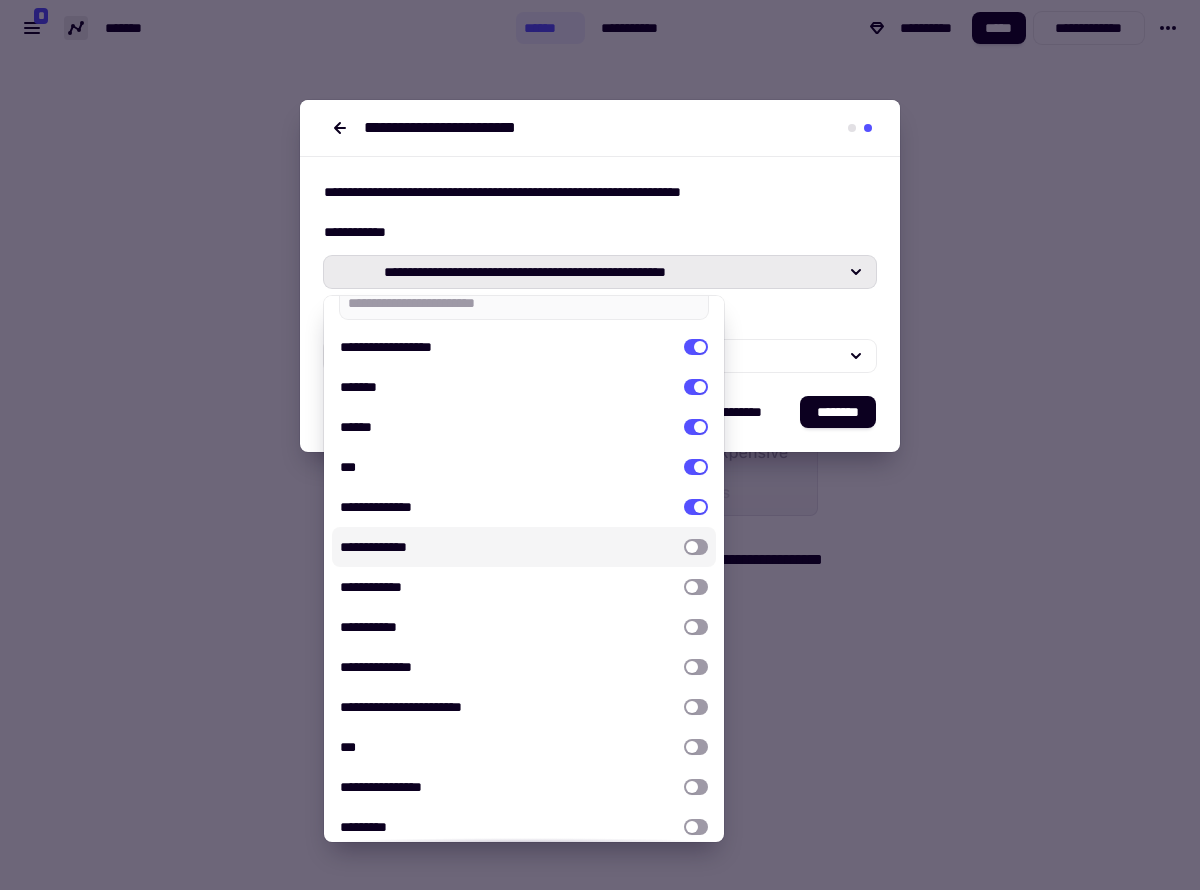 click at bounding box center [696, 547] 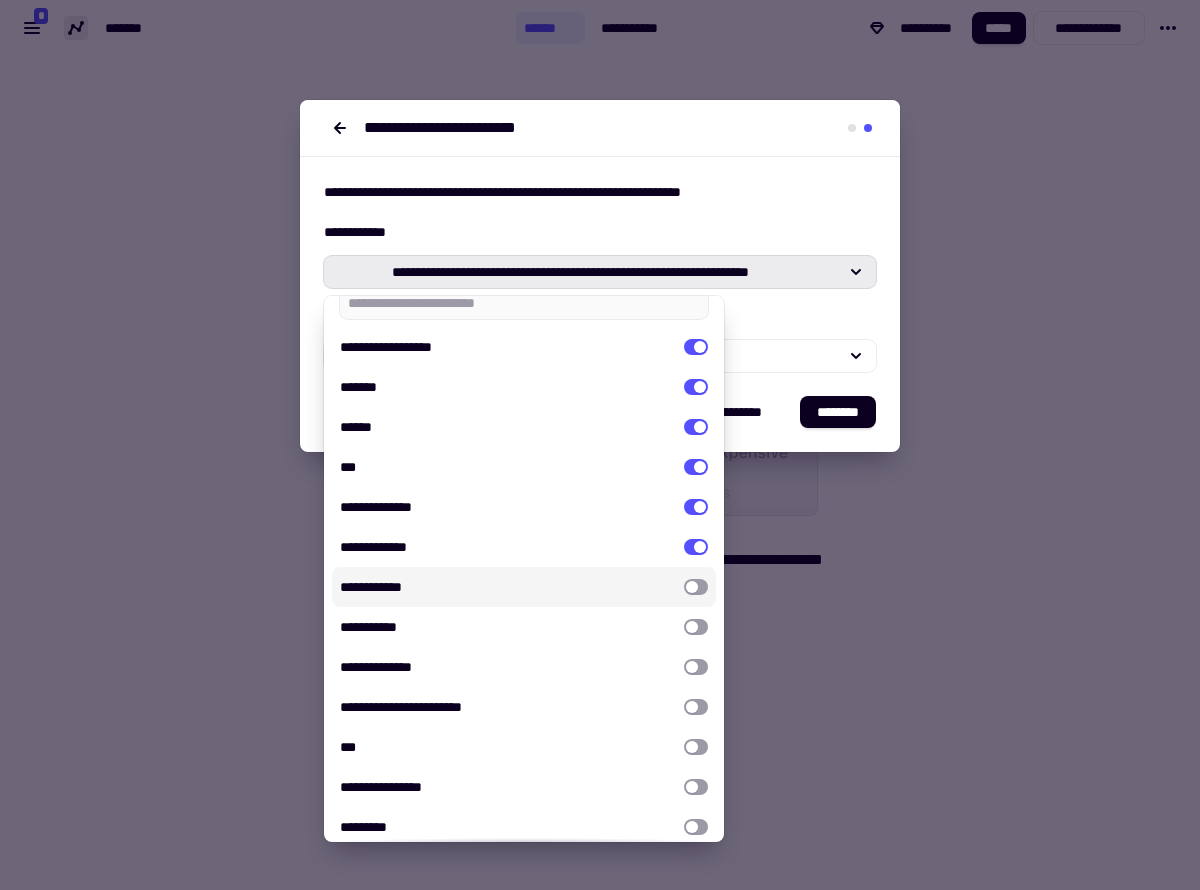 drag, startPoint x: 697, startPoint y: 591, endPoint x: 698, endPoint y: 604, distance: 13.038404 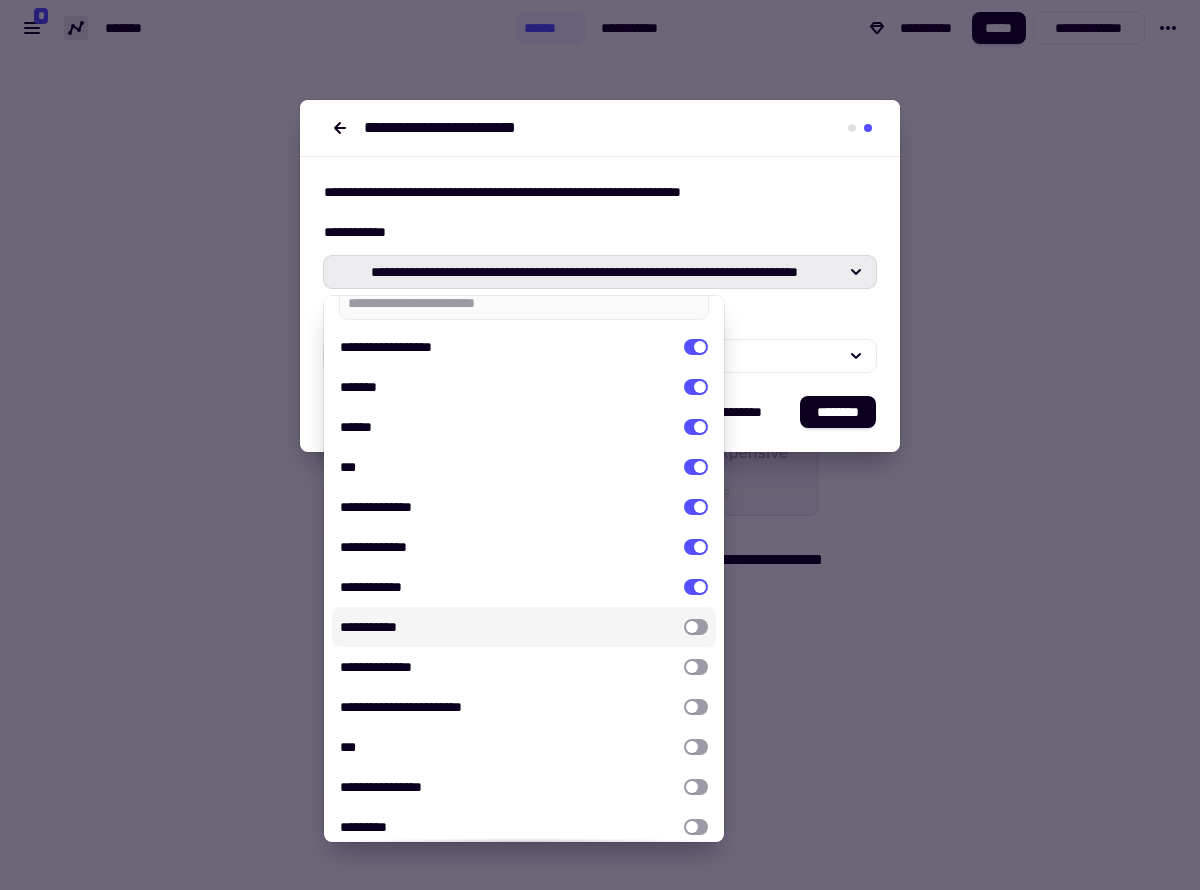 click at bounding box center [696, 627] 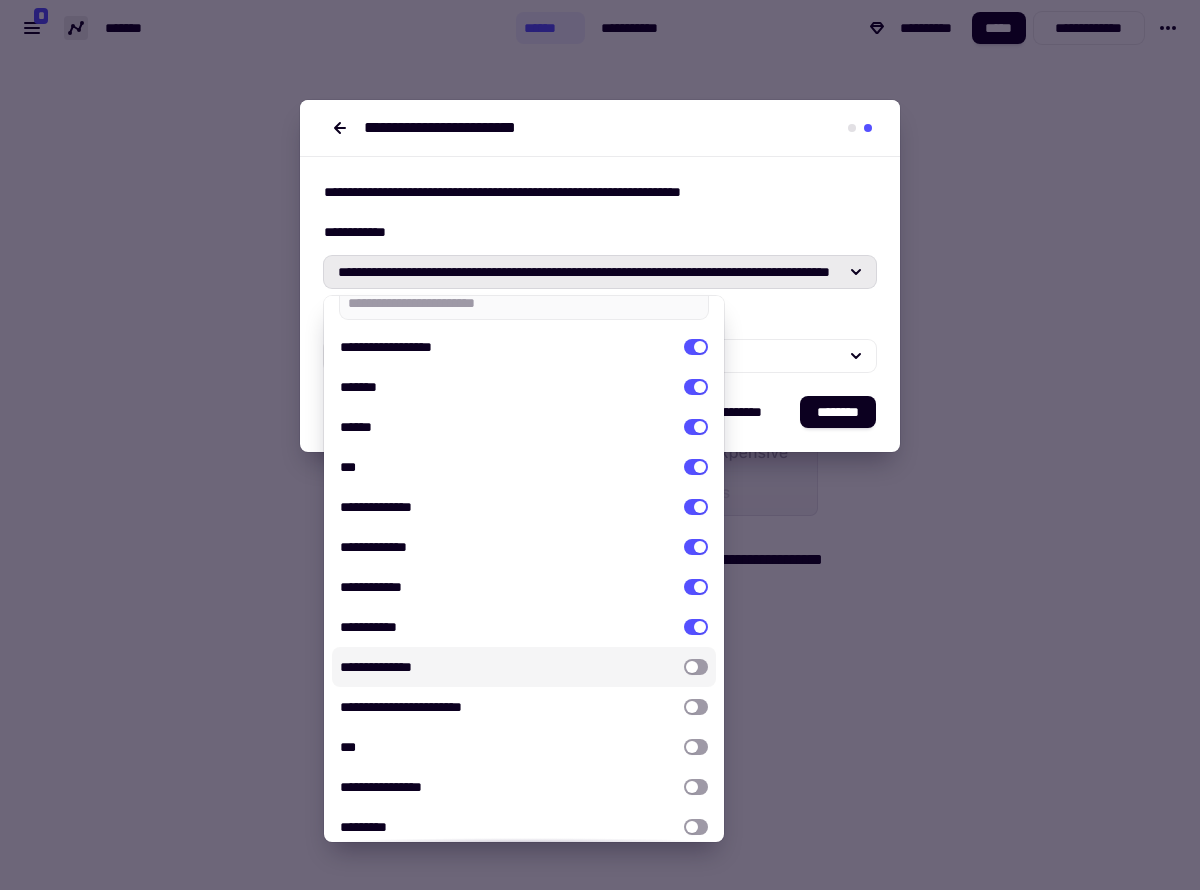 click at bounding box center [696, 667] 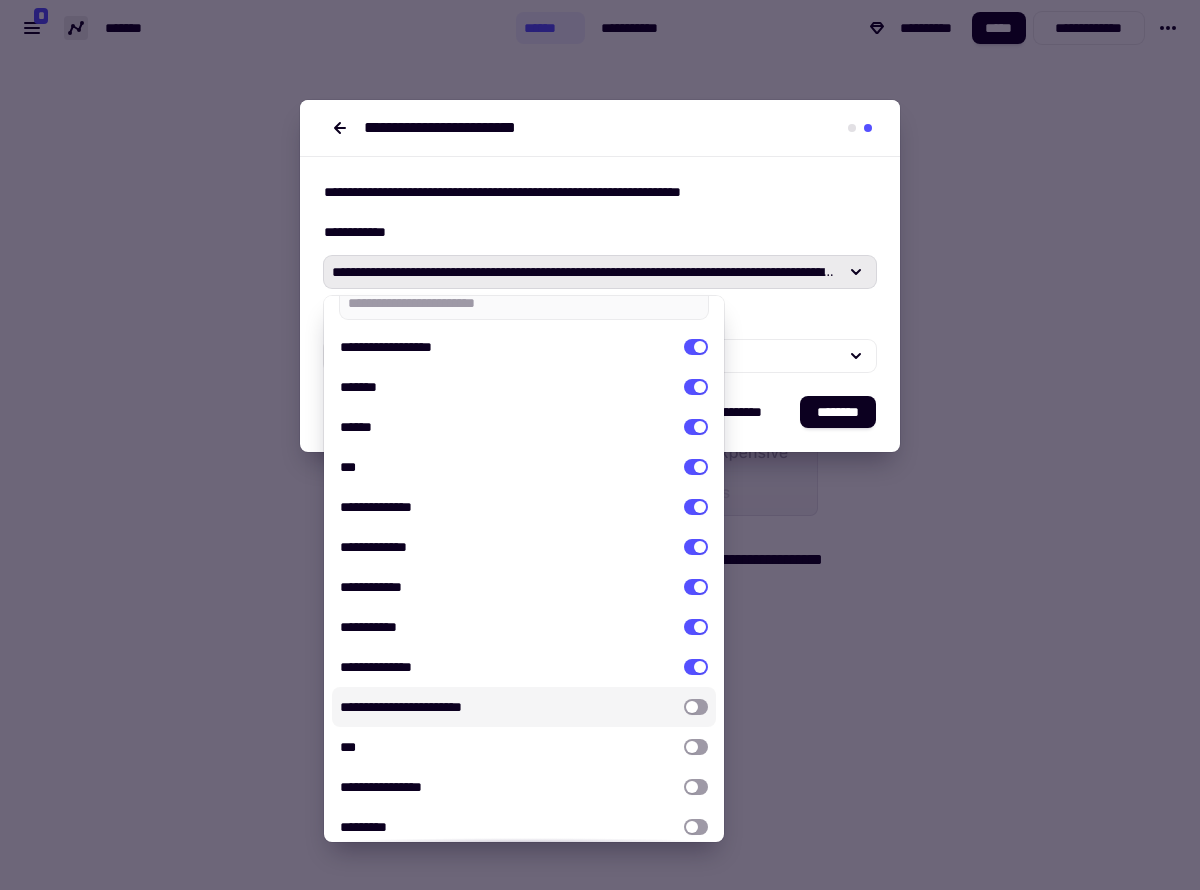 click at bounding box center [696, 707] 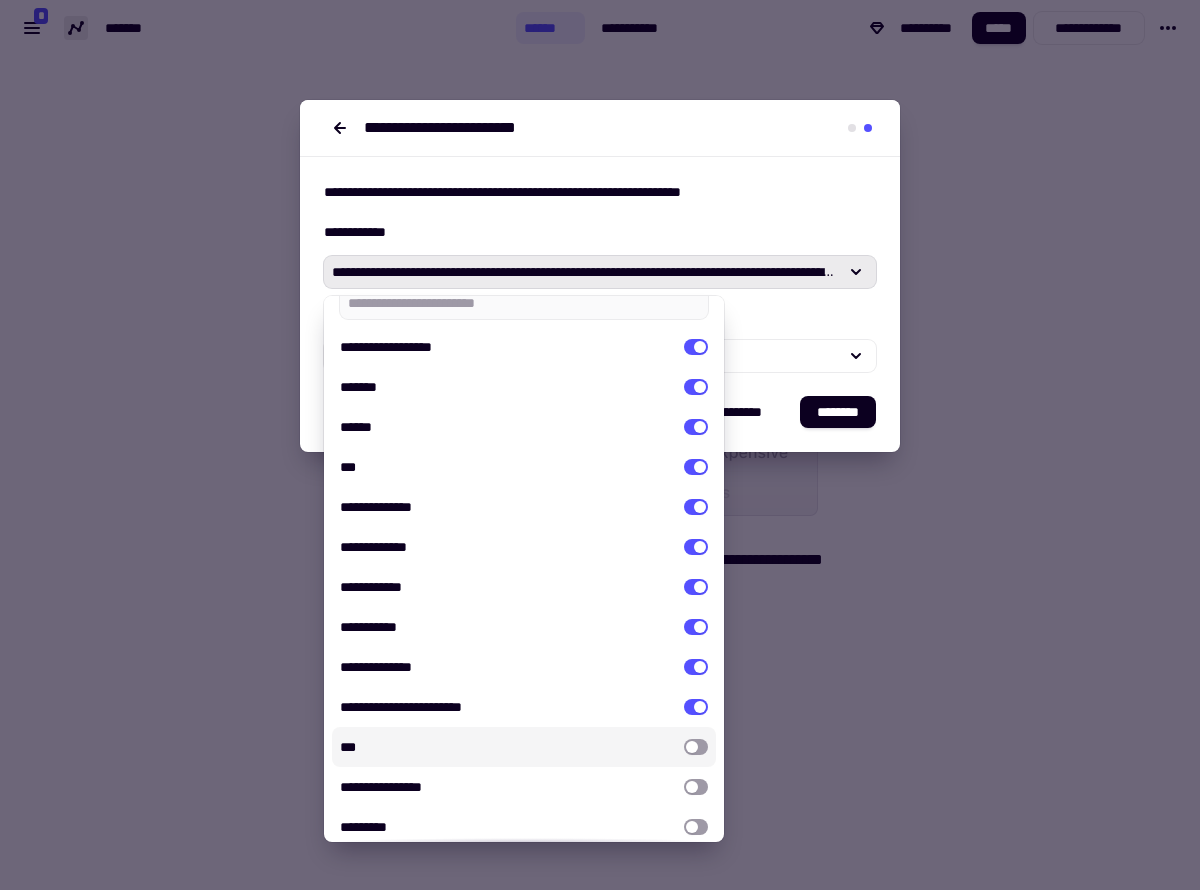 click at bounding box center [696, 747] 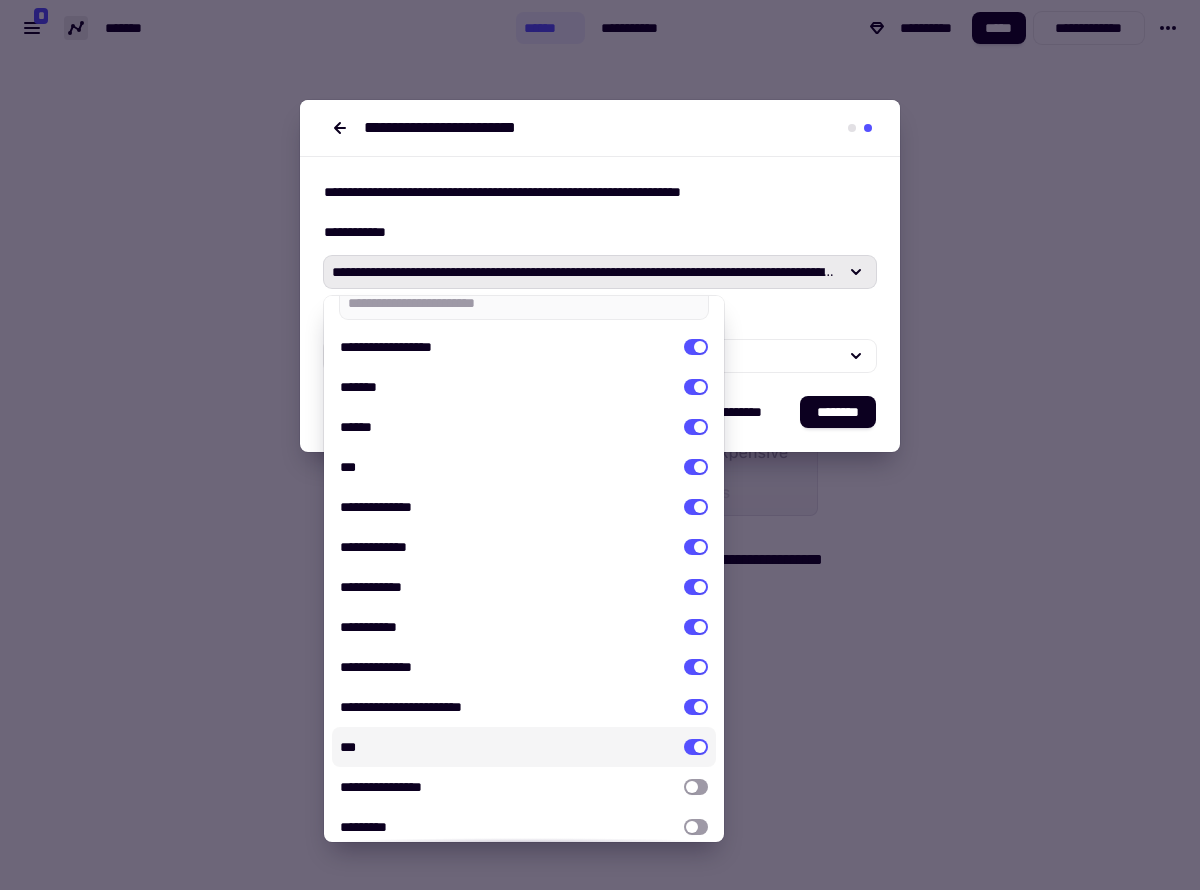 click on "**********" at bounding box center (600, 316) 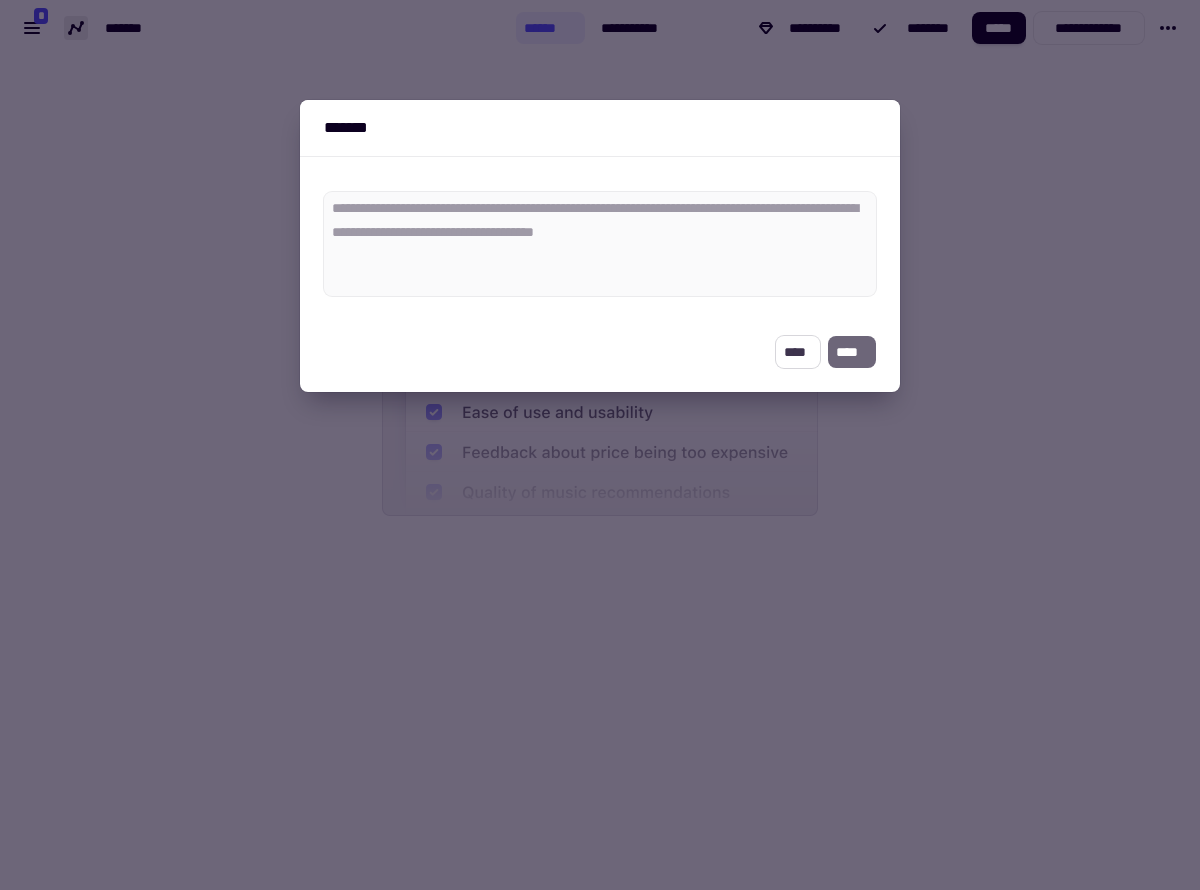 click on "****" 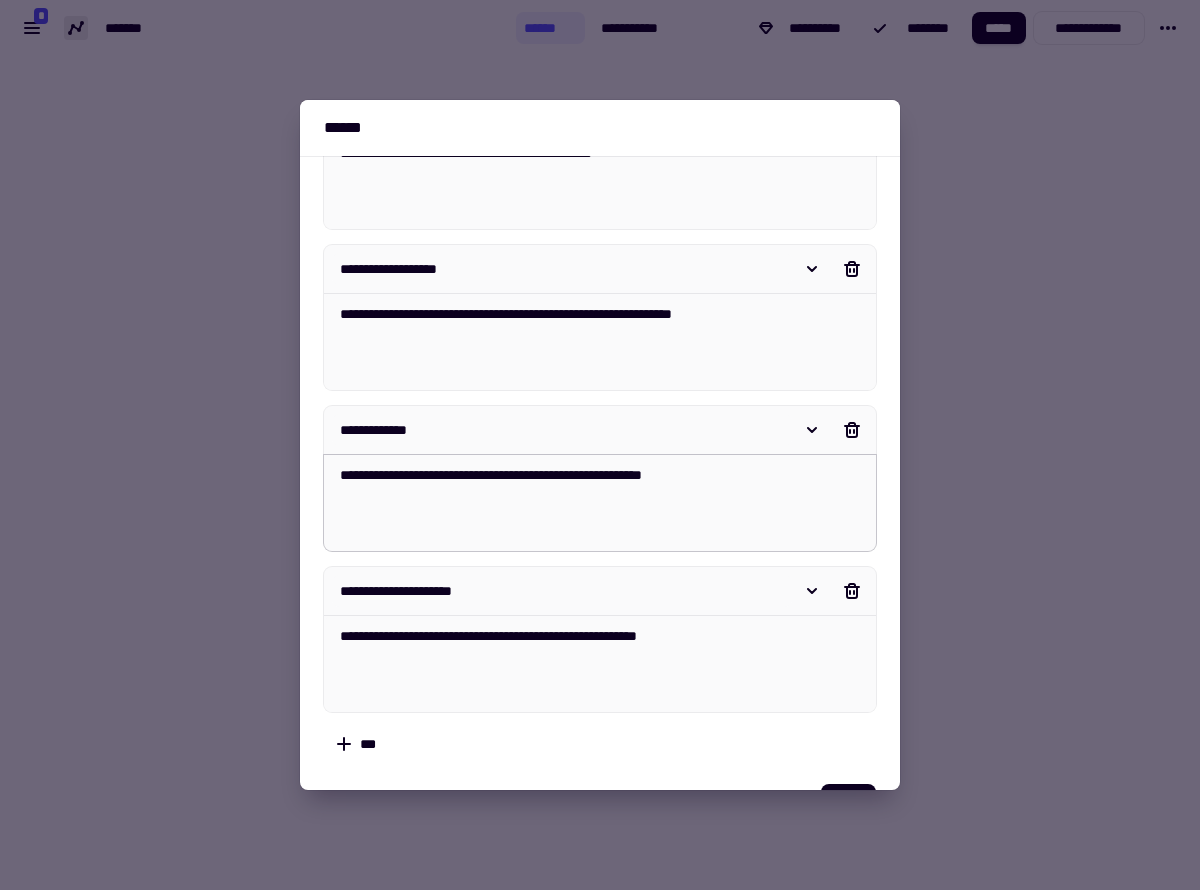 scroll, scrollTop: 307, scrollLeft: 0, axis: vertical 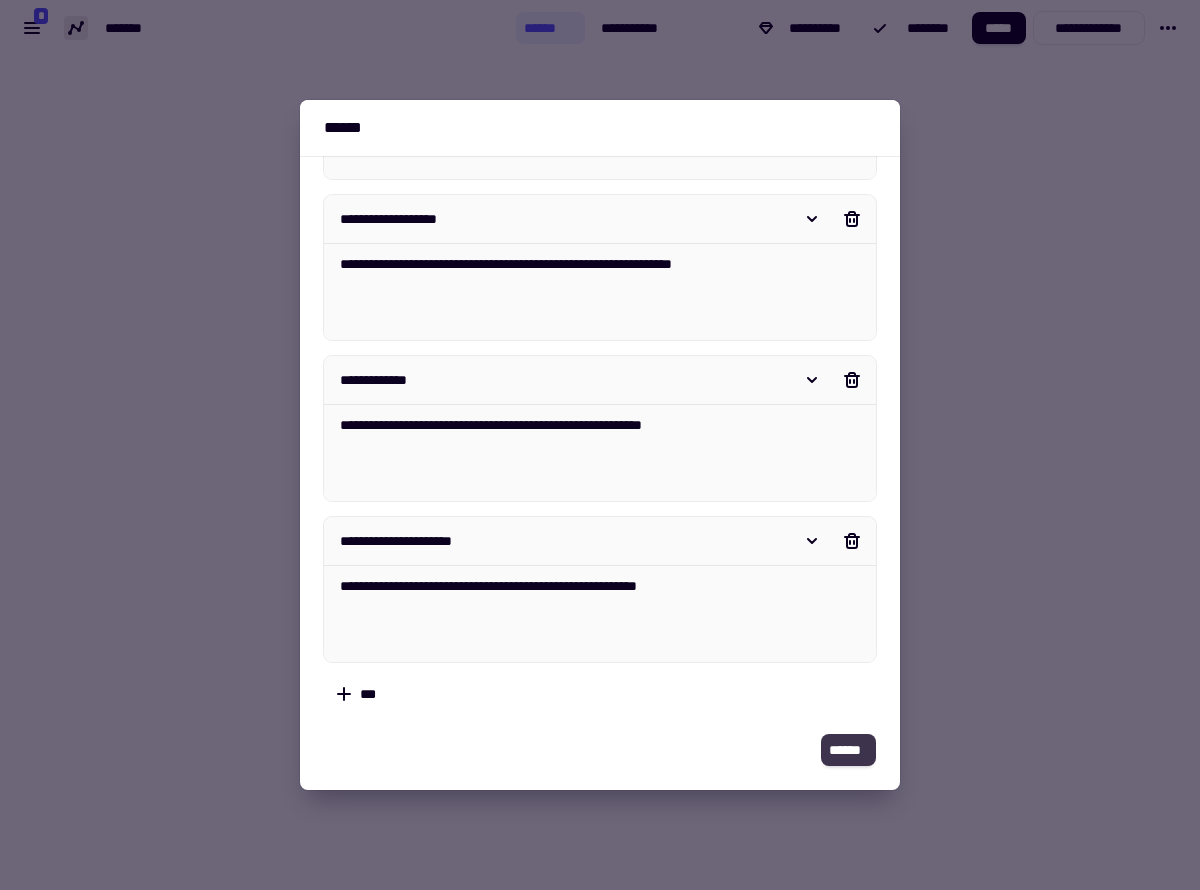 click on "******" 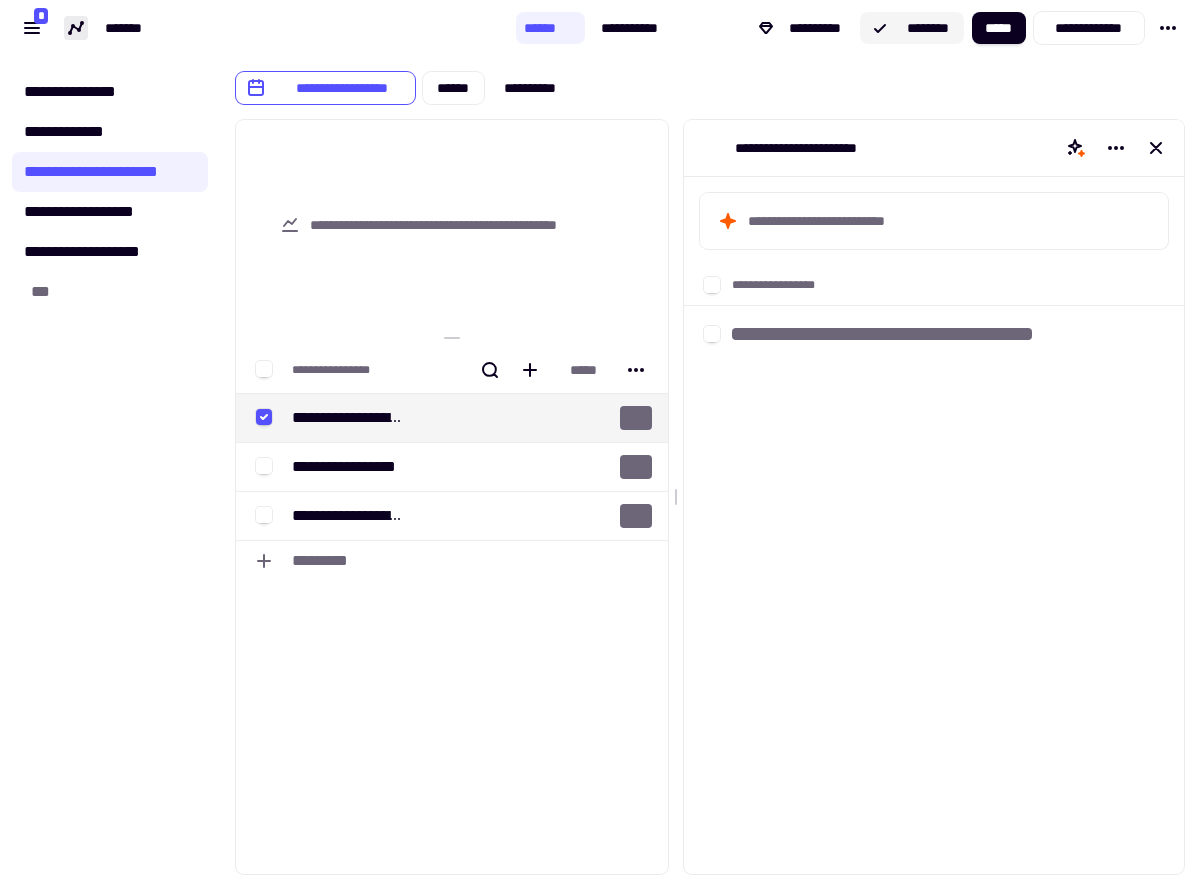 click on "********" 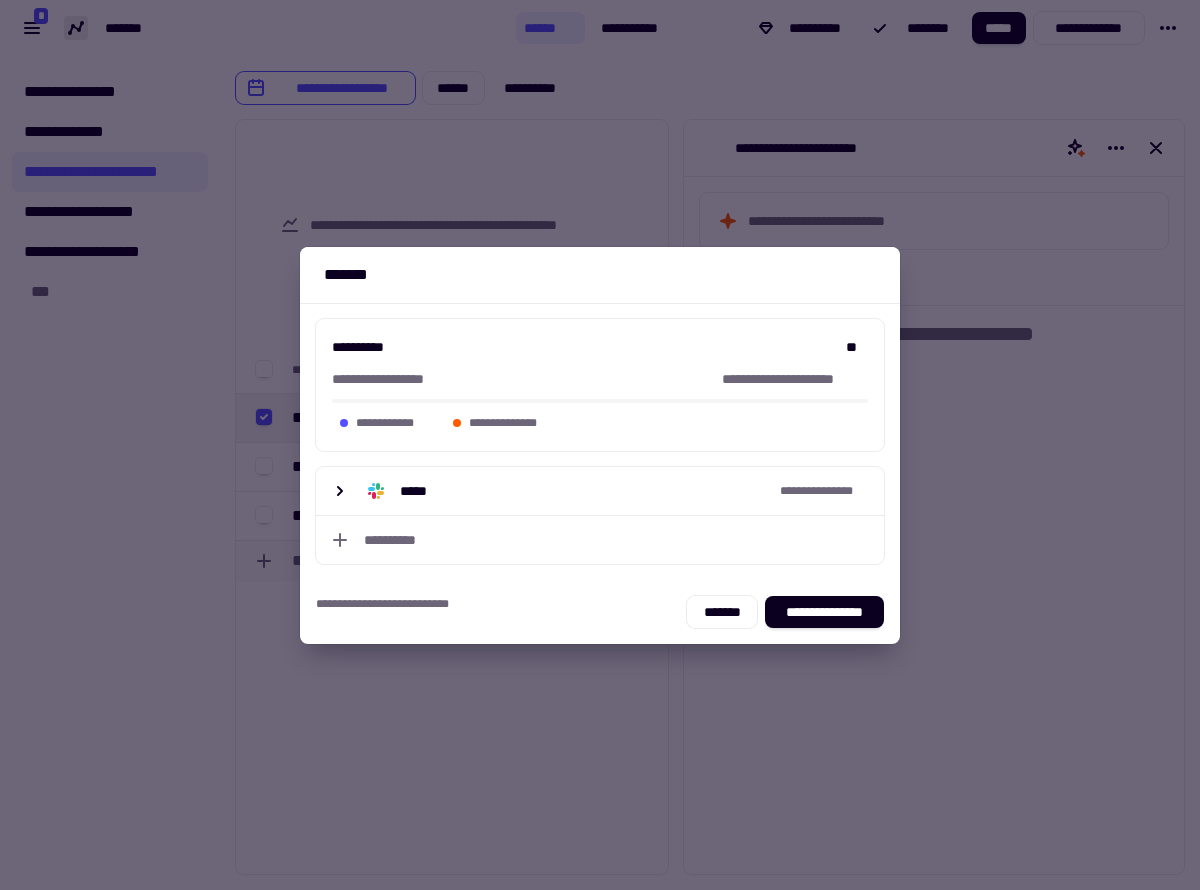 click 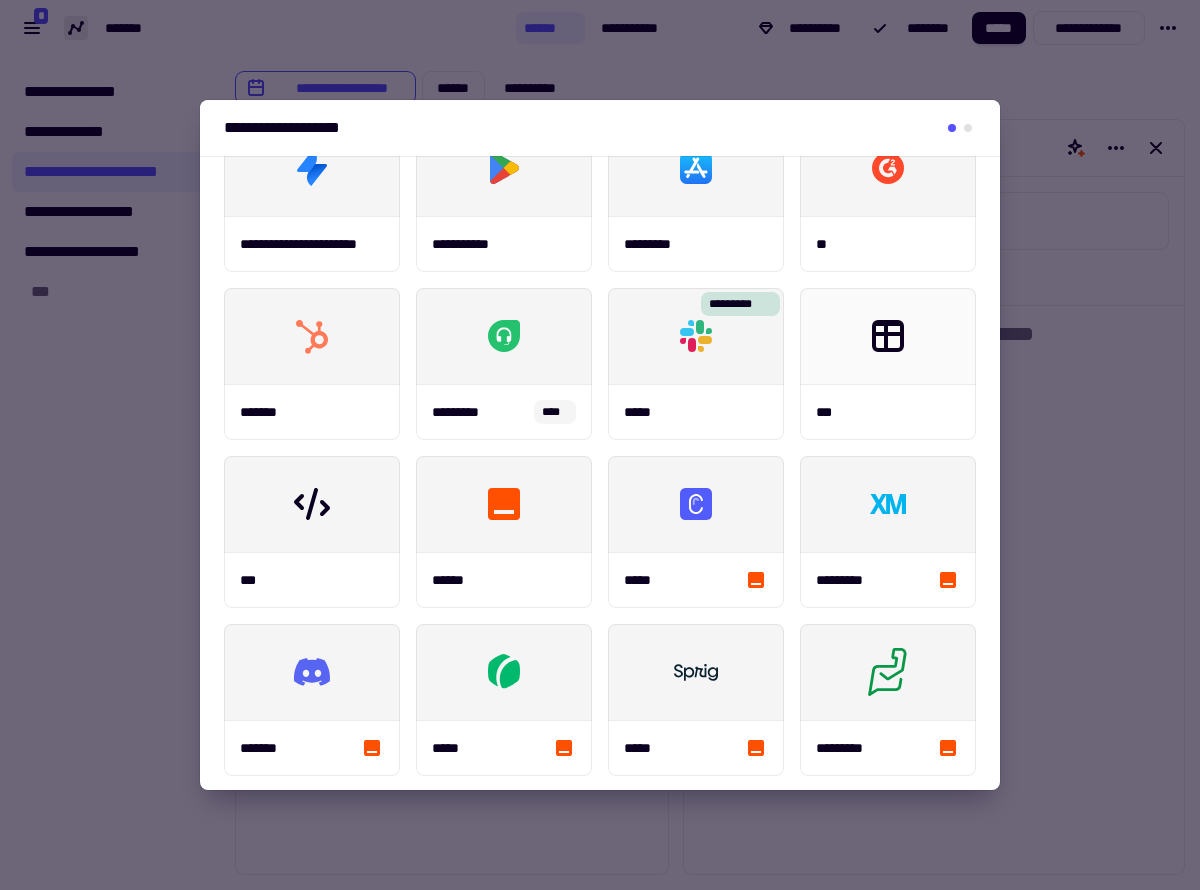 scroll, scrollTop: 406, scrollLeft: 0, axis: vertical 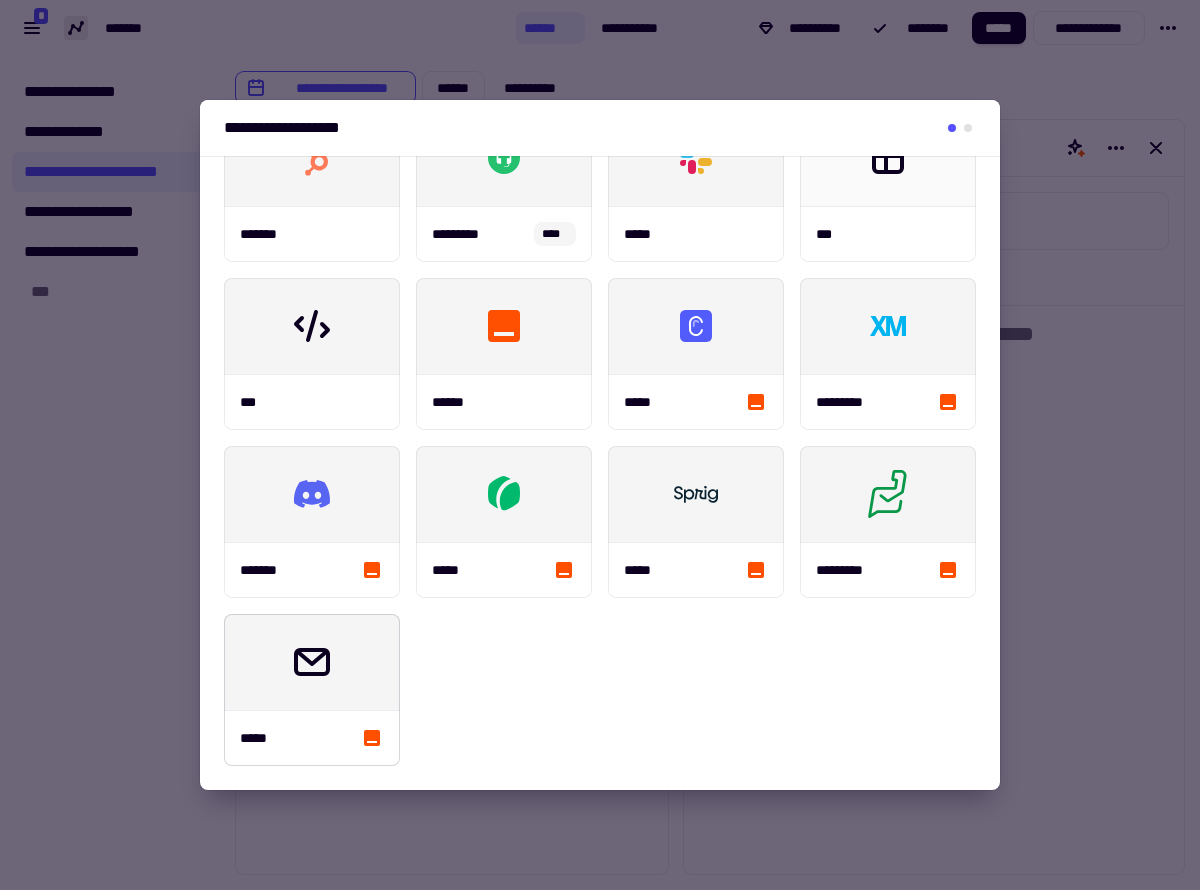 click at bounding box center (696, 326) 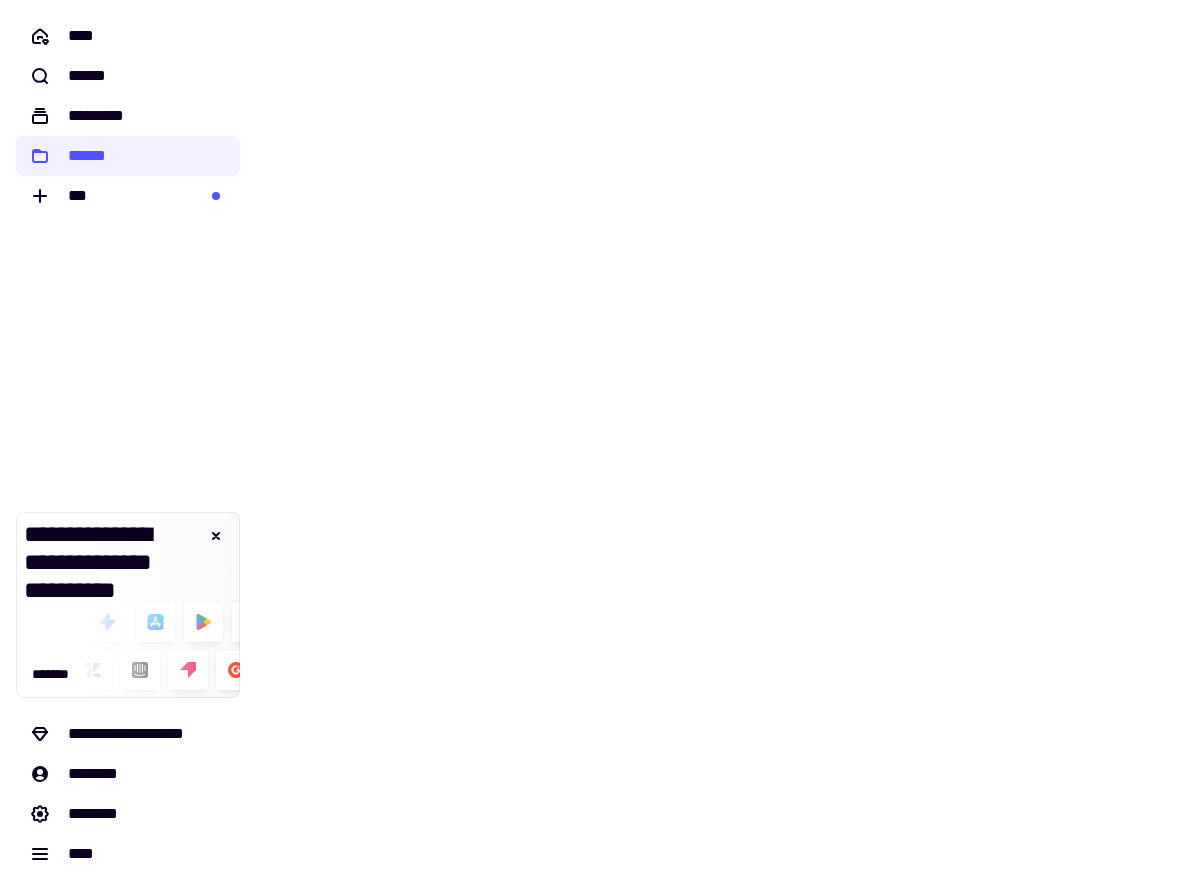scroll, scrollTop: 0, scrollLeft: 0, axis: both 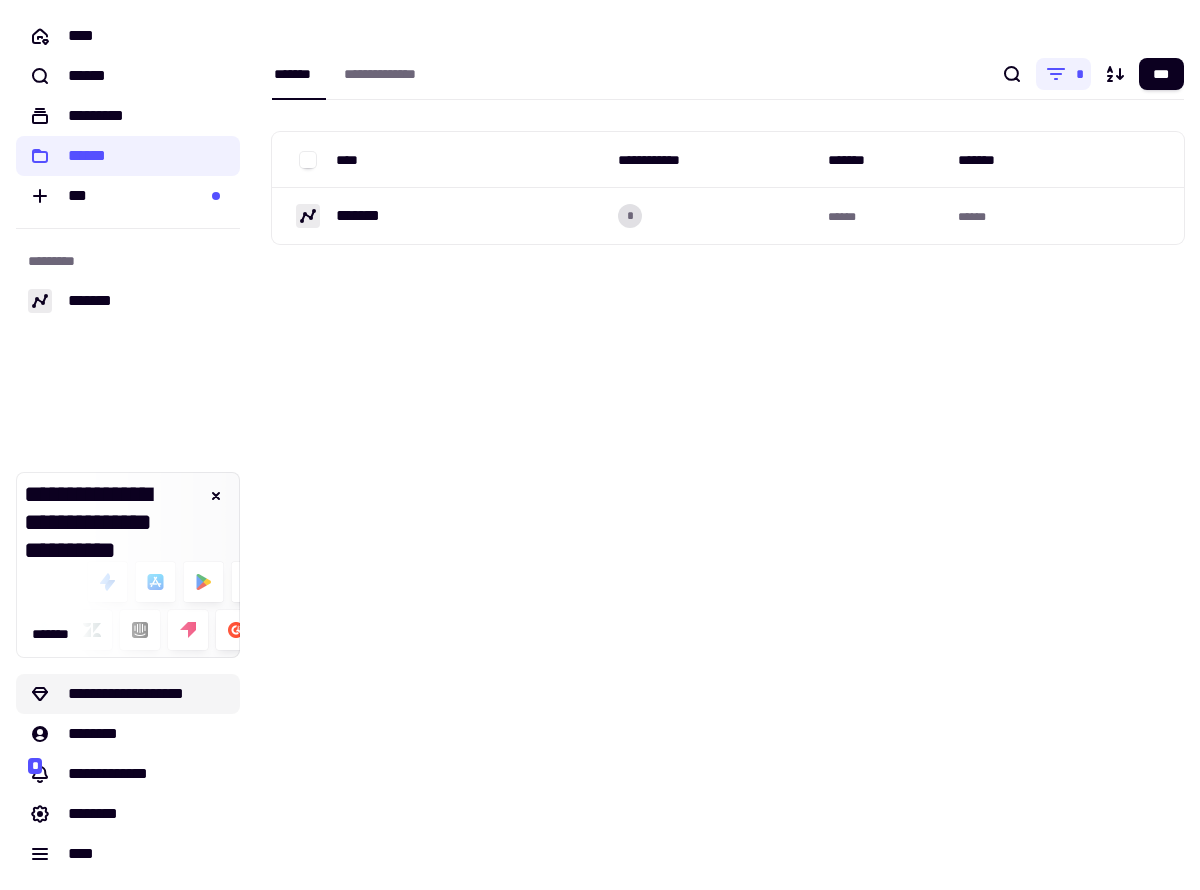 click on "**********" 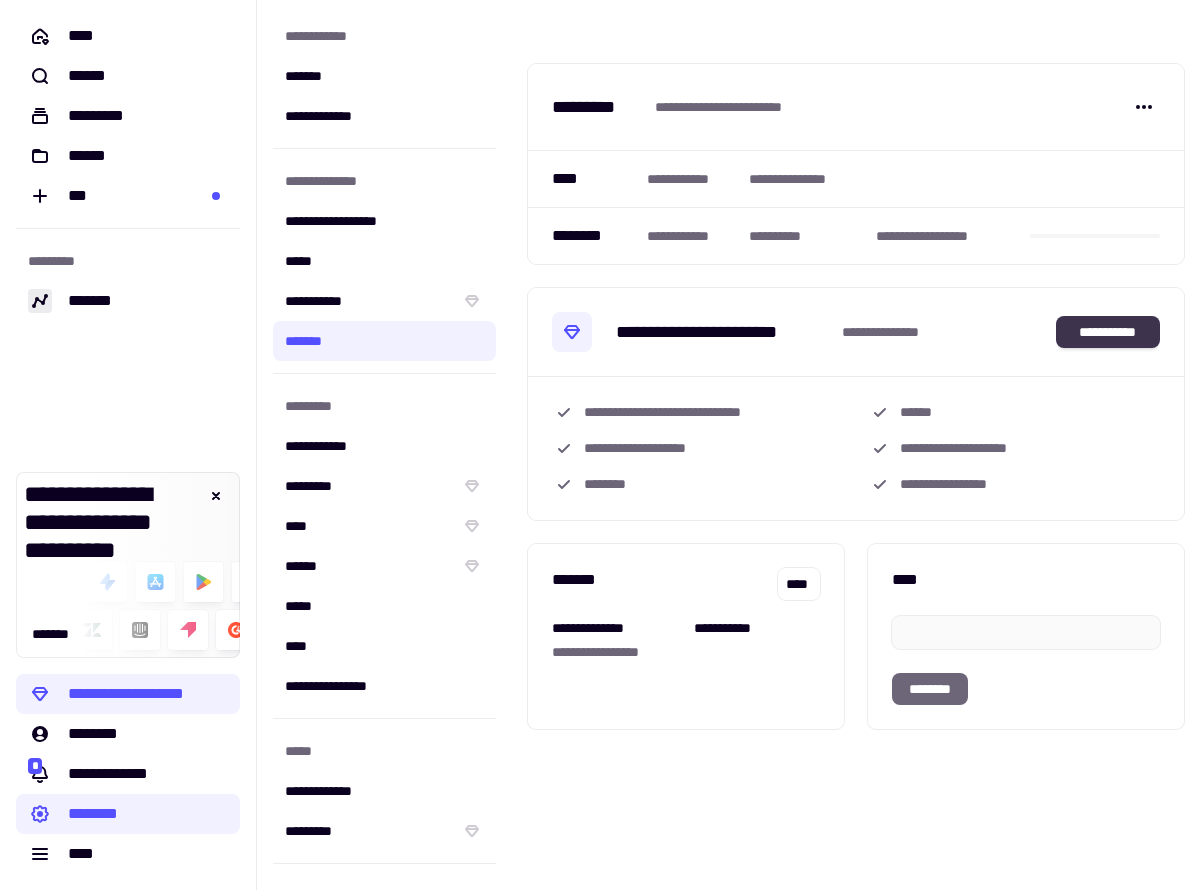 click on "**********" 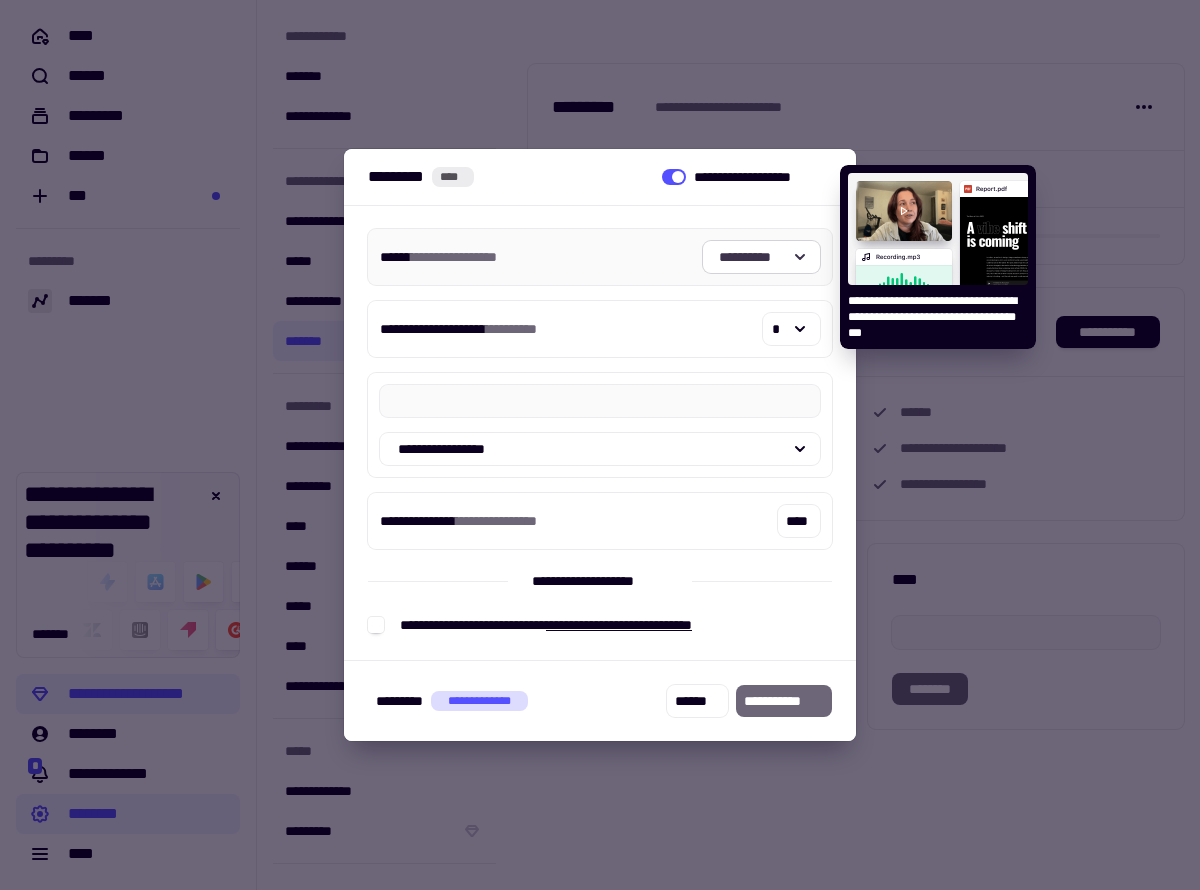 click on "**********" 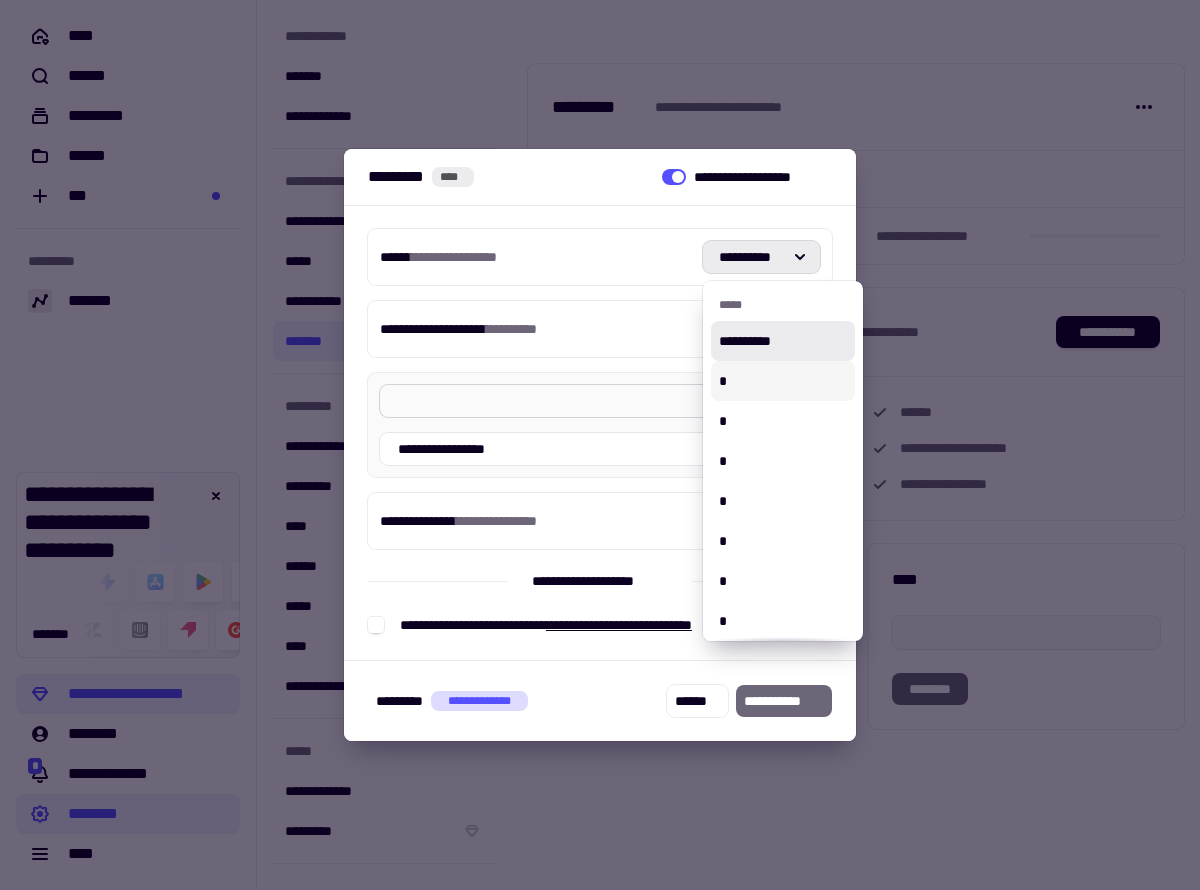 click on "*" at bounding box center [783, 381] 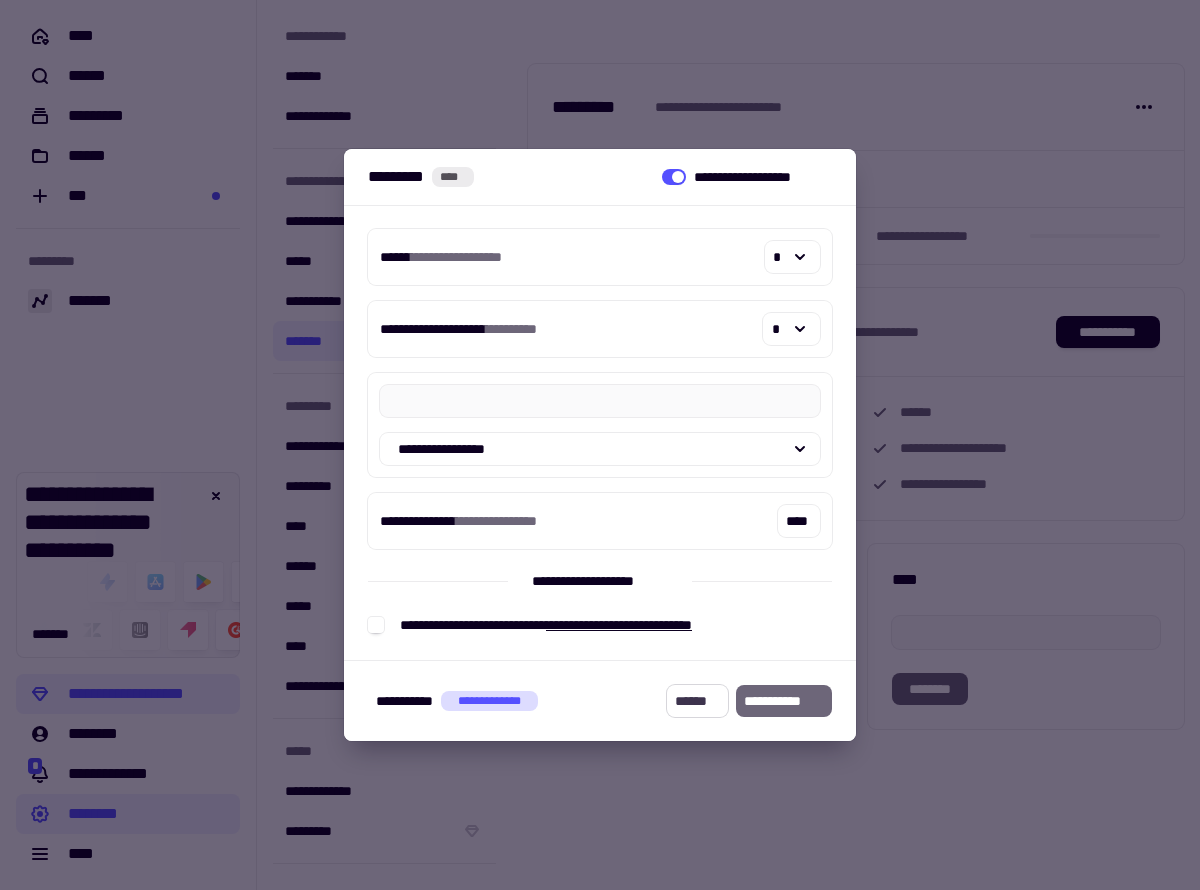 click on "******" at bounding box center [697, 701] 